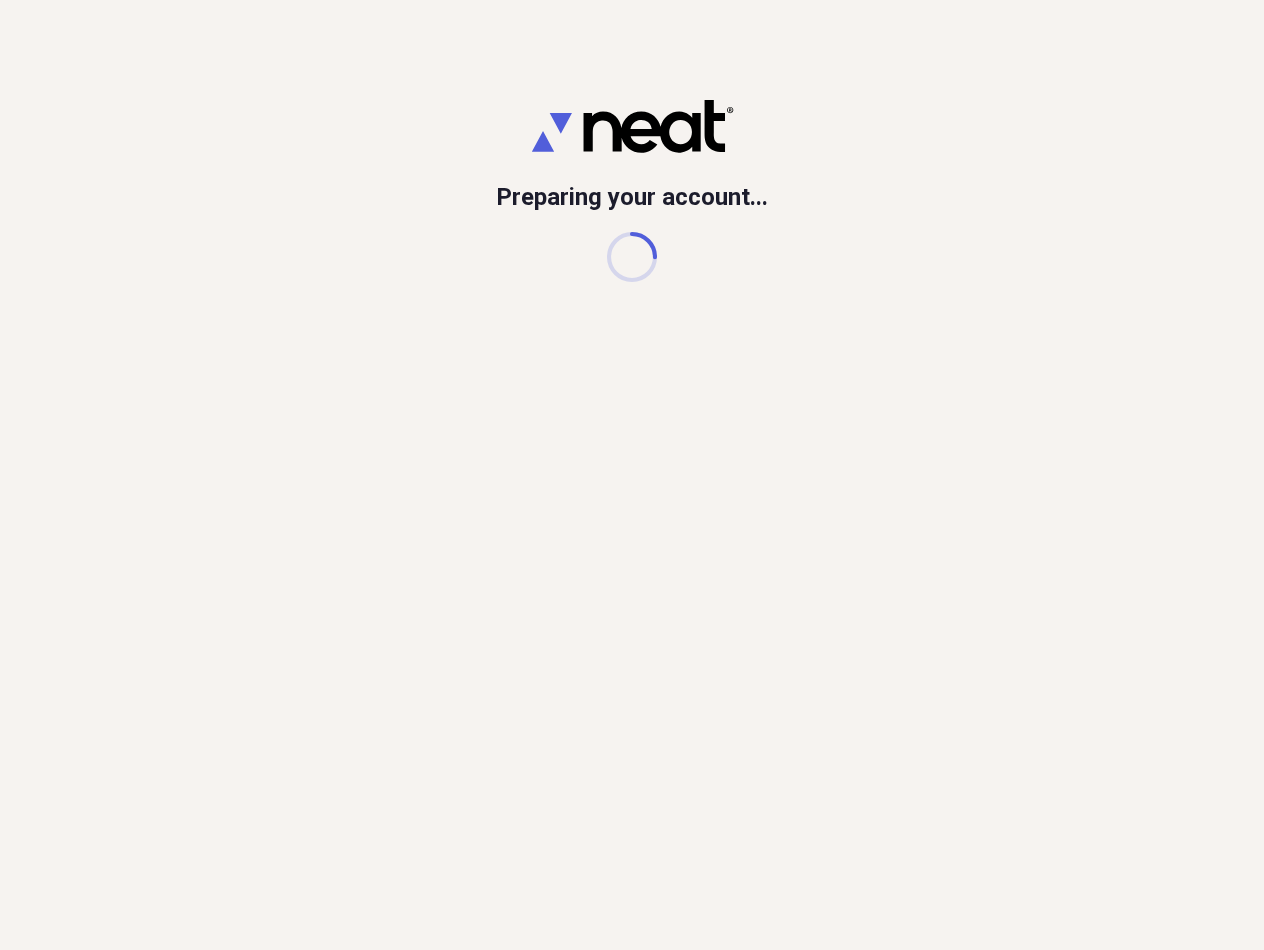 scroll, scrollTop: 0, scrollLeft: 0, axis: both 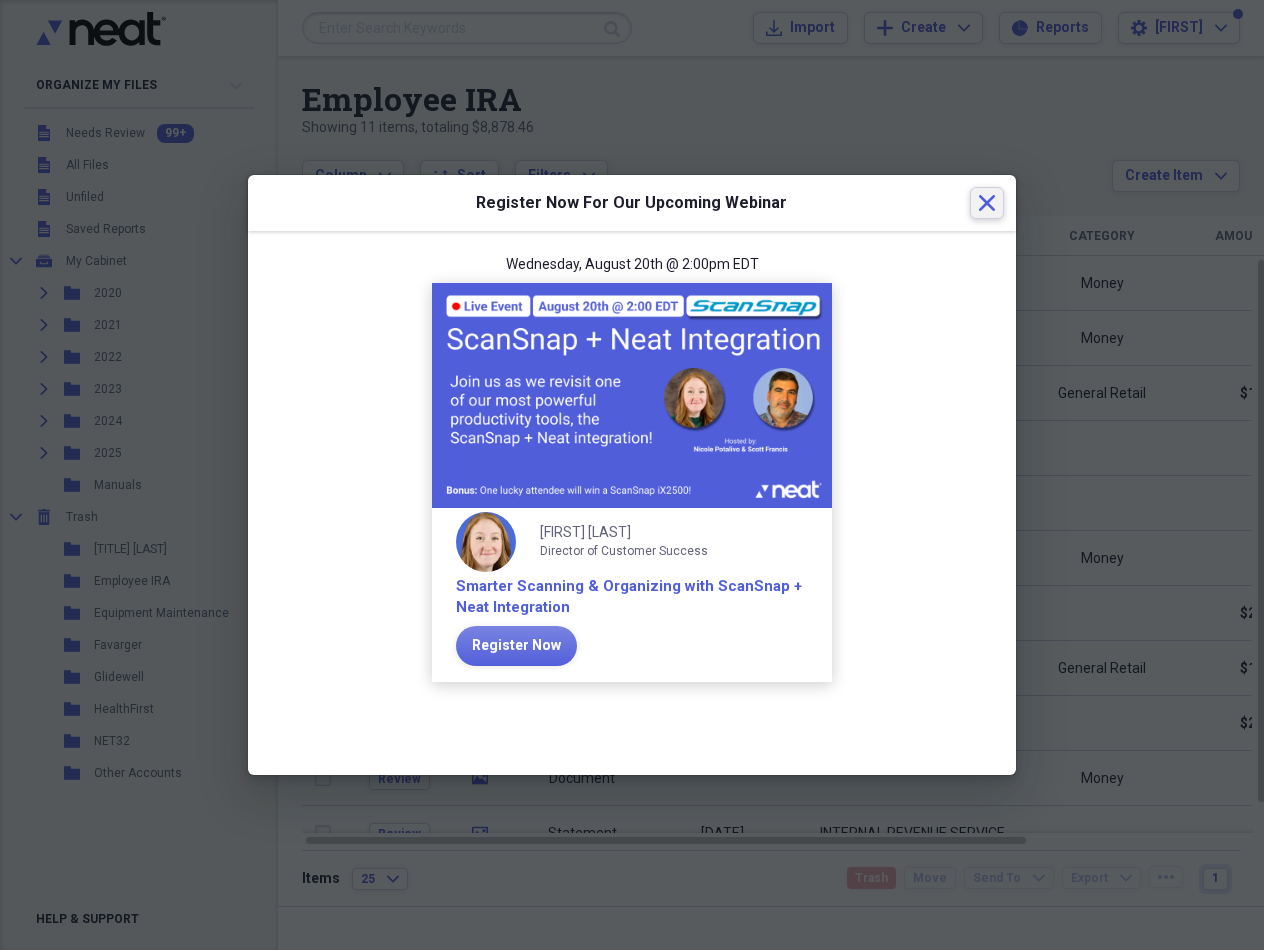 click on "Close" 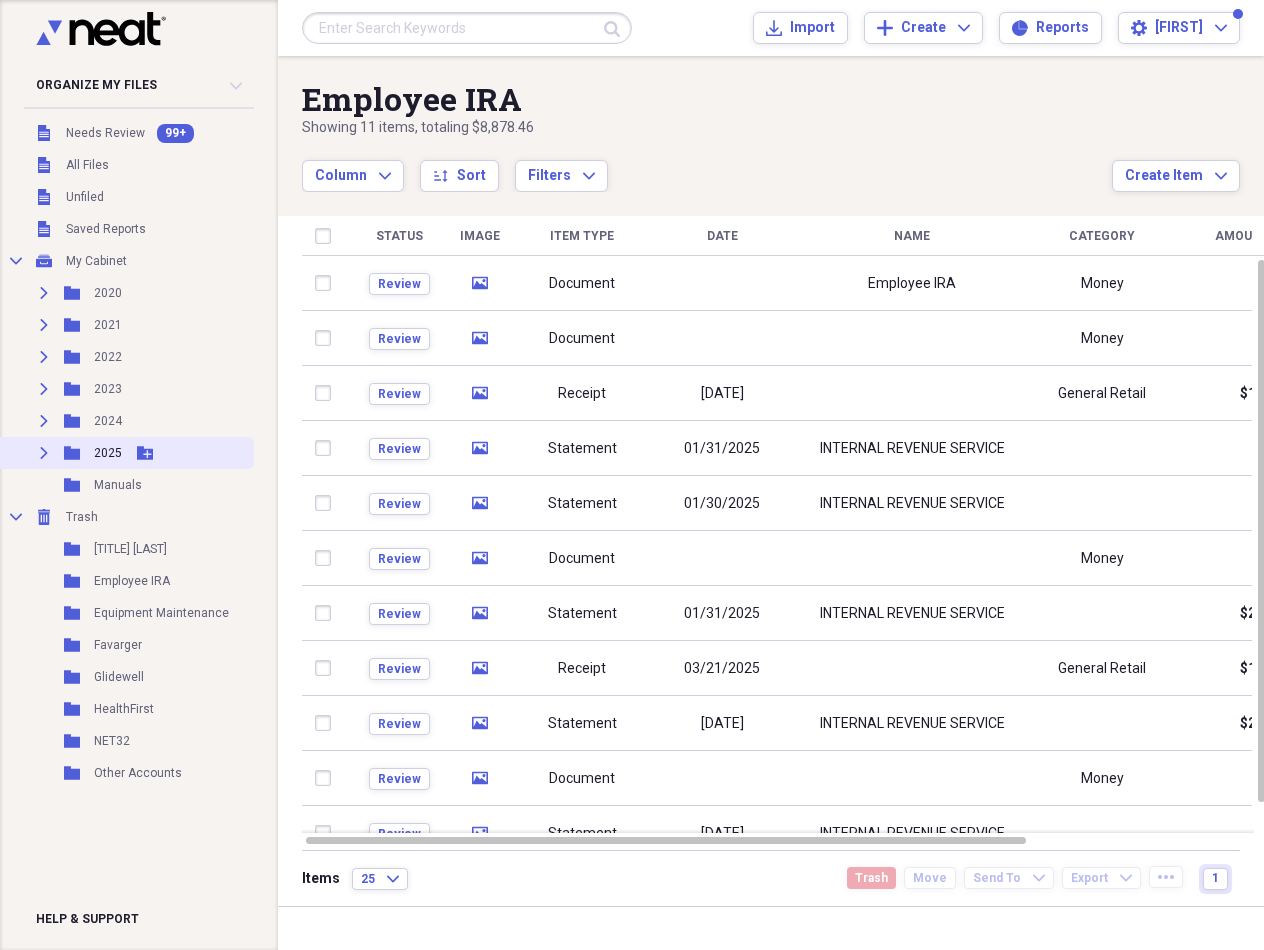click on "Expand" 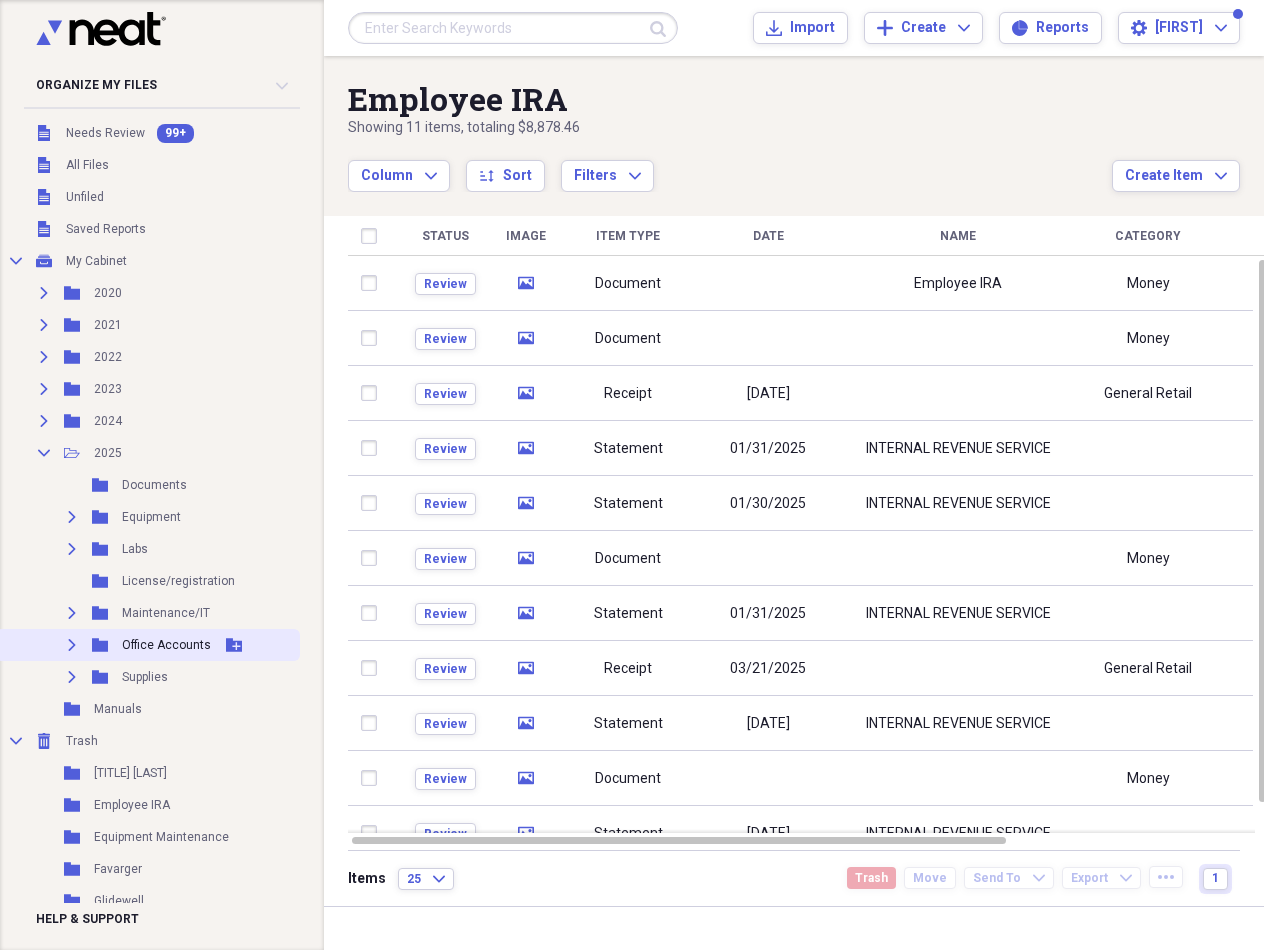 click on "Expand" 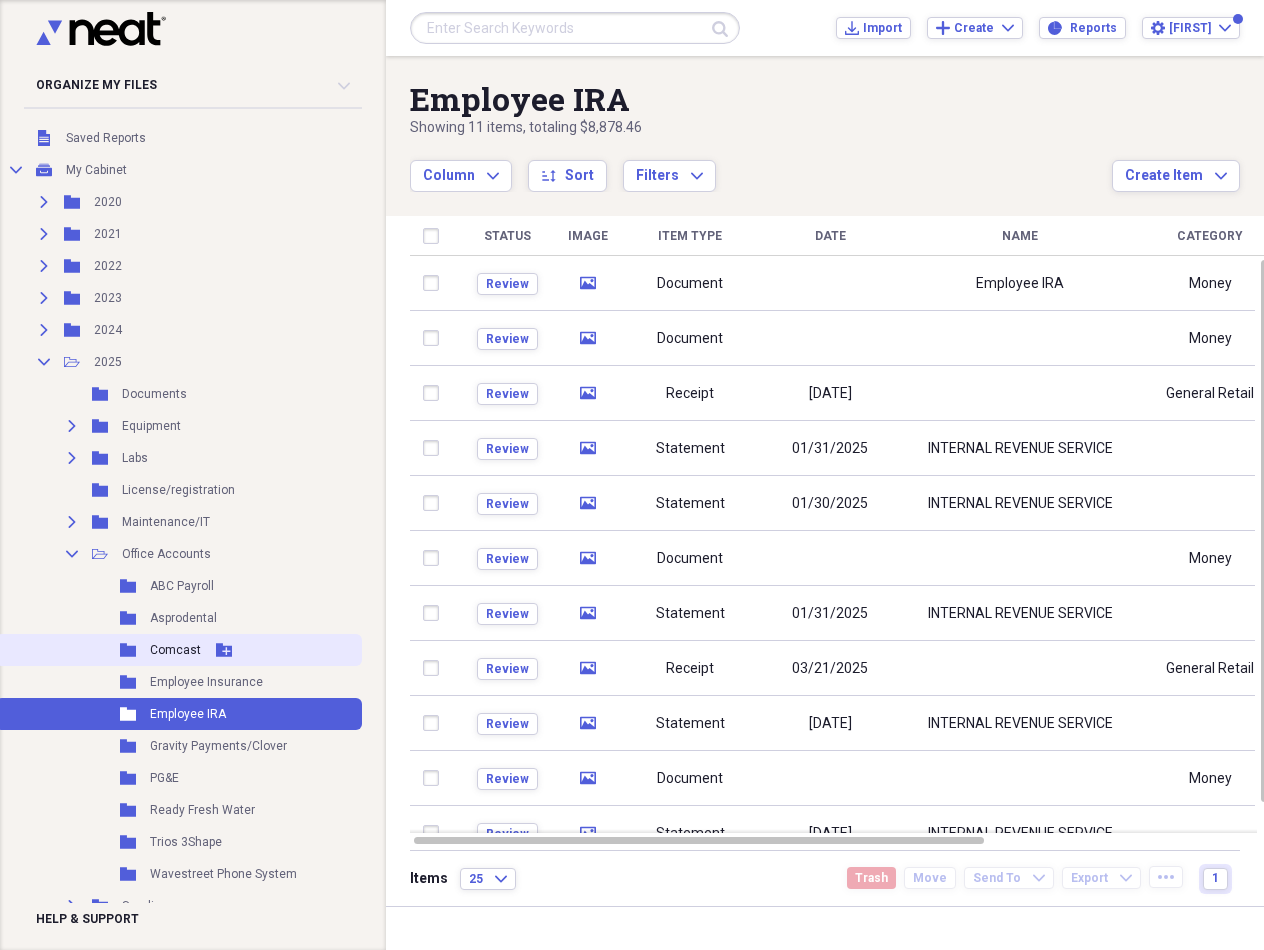 scroll, scrollTop: 146, scrollLeft: 0, axis: vertical 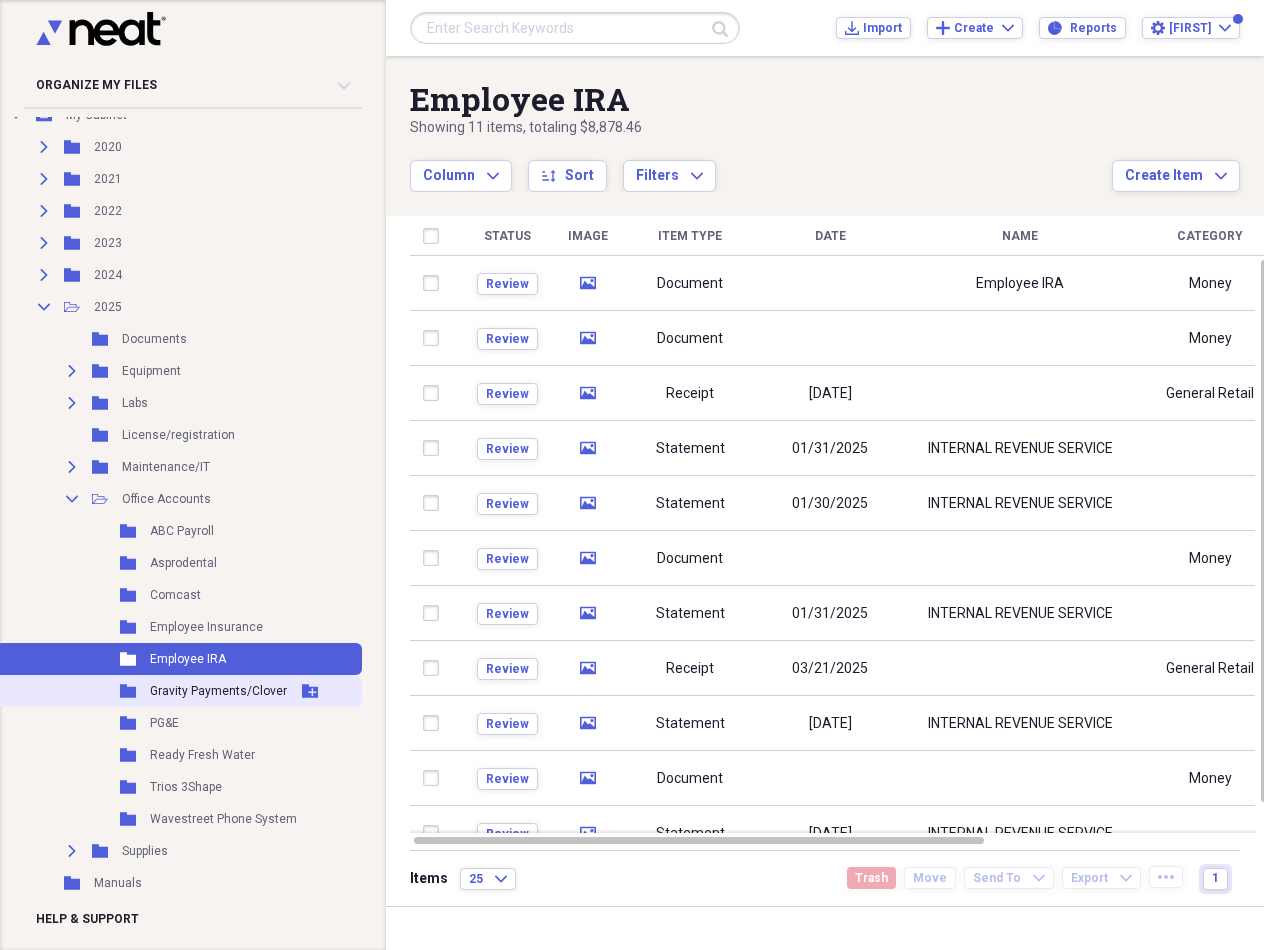 click on "Gravity Payments/Clover" at bounding box center [218, 691] 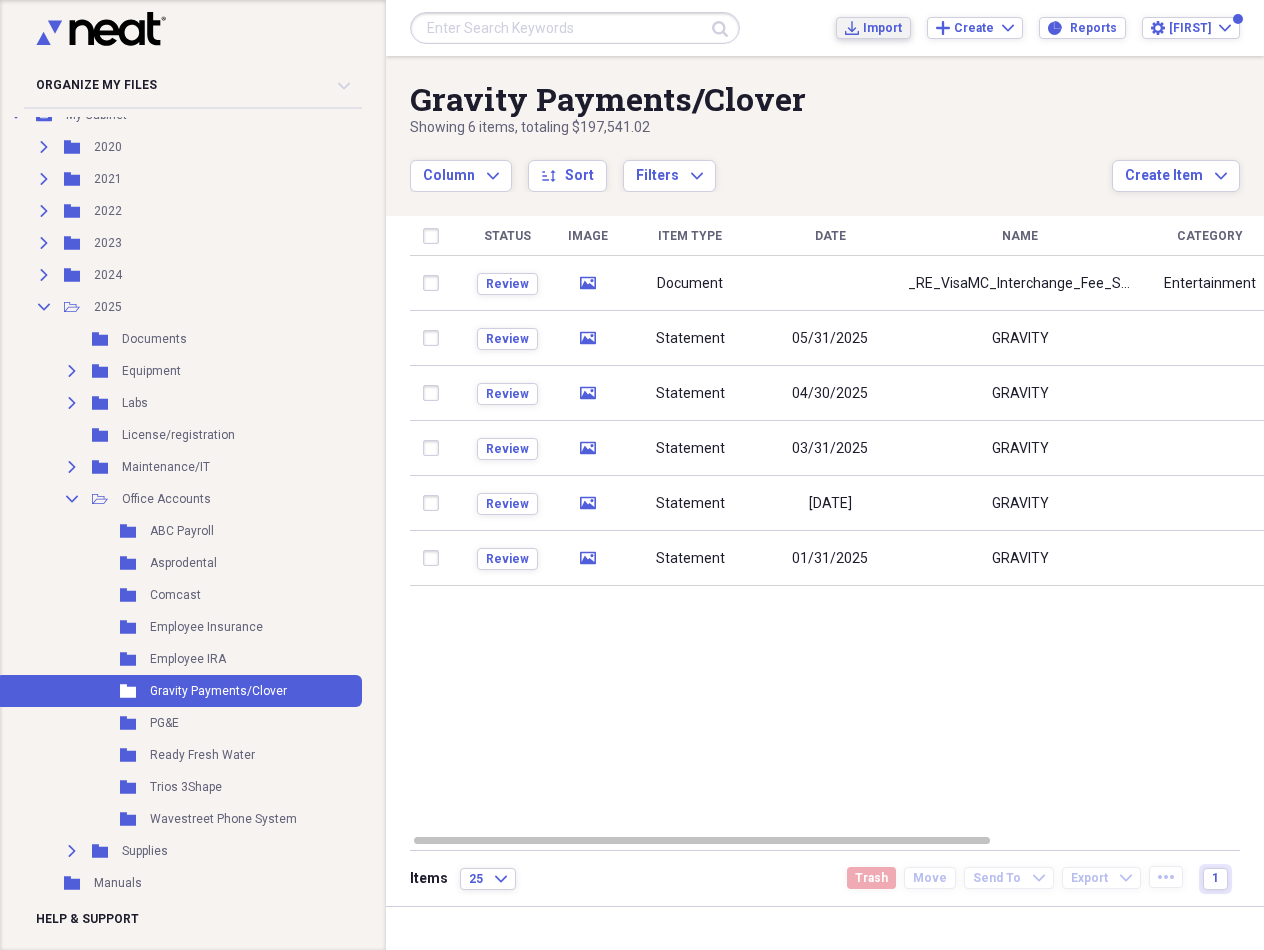 click on "Import" at bounding box center (882, 28) 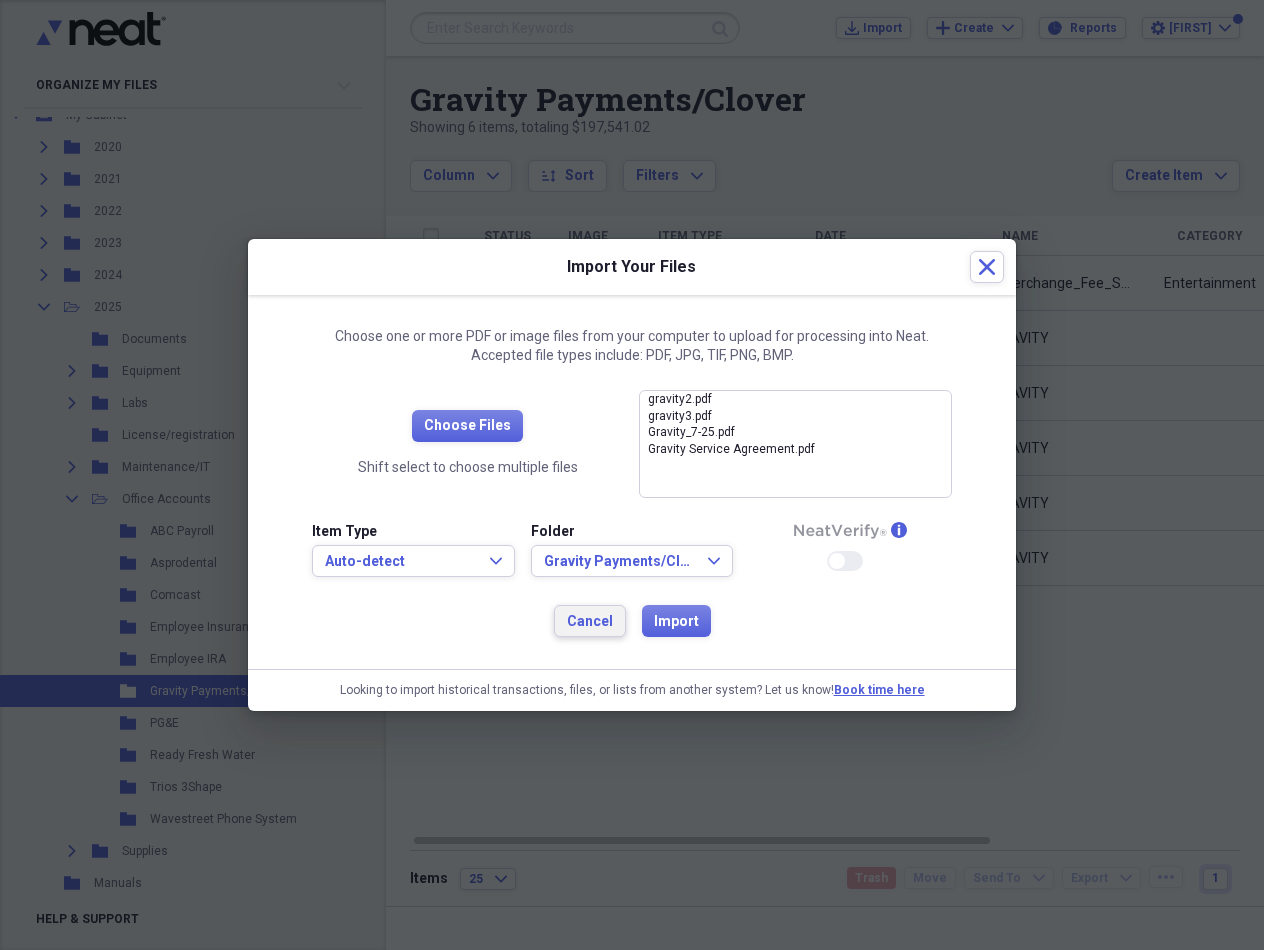 click on "Cancel" at bounding box center [590, 622] 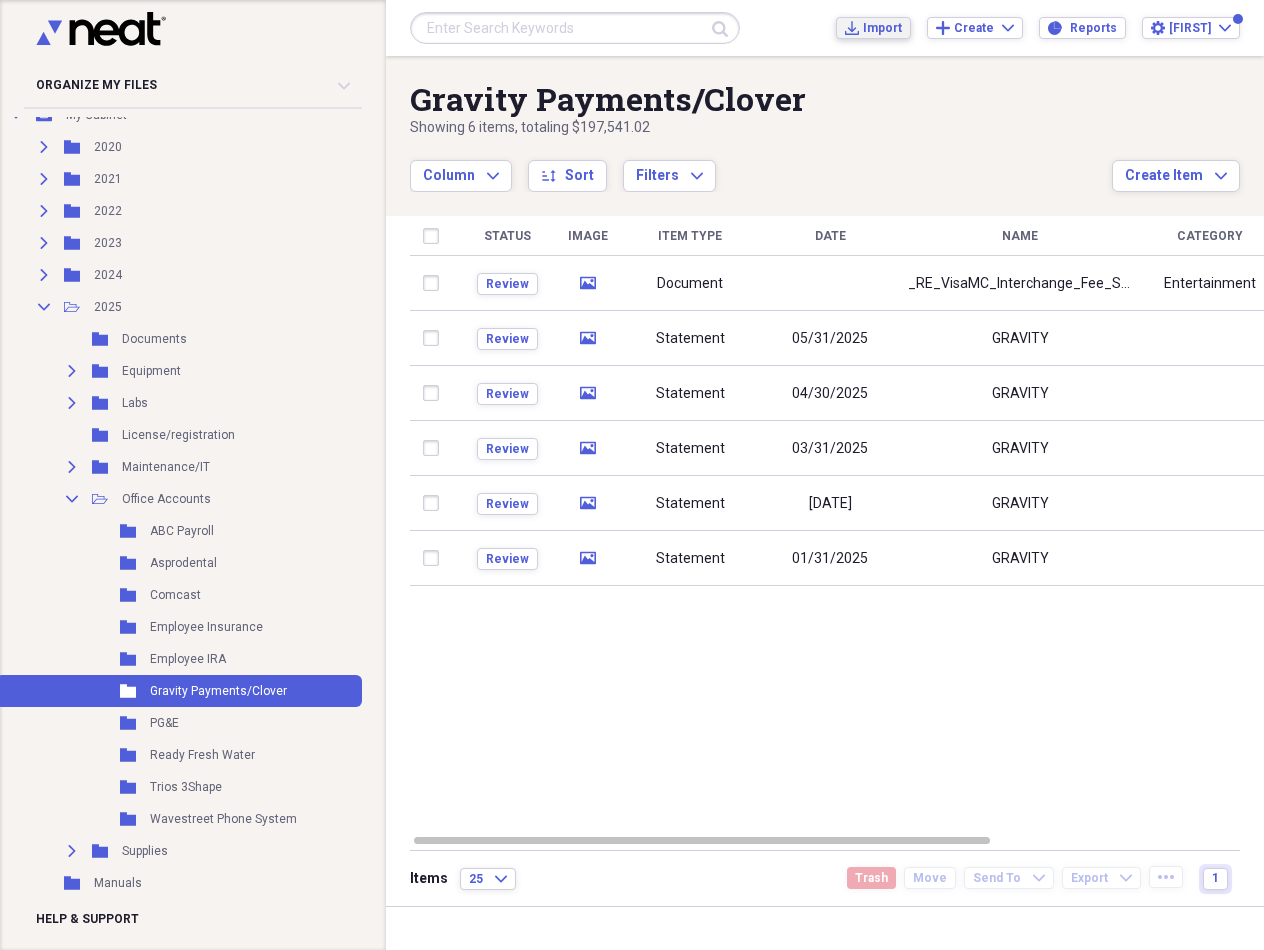click on "Import" at bounding box center [882, 28] 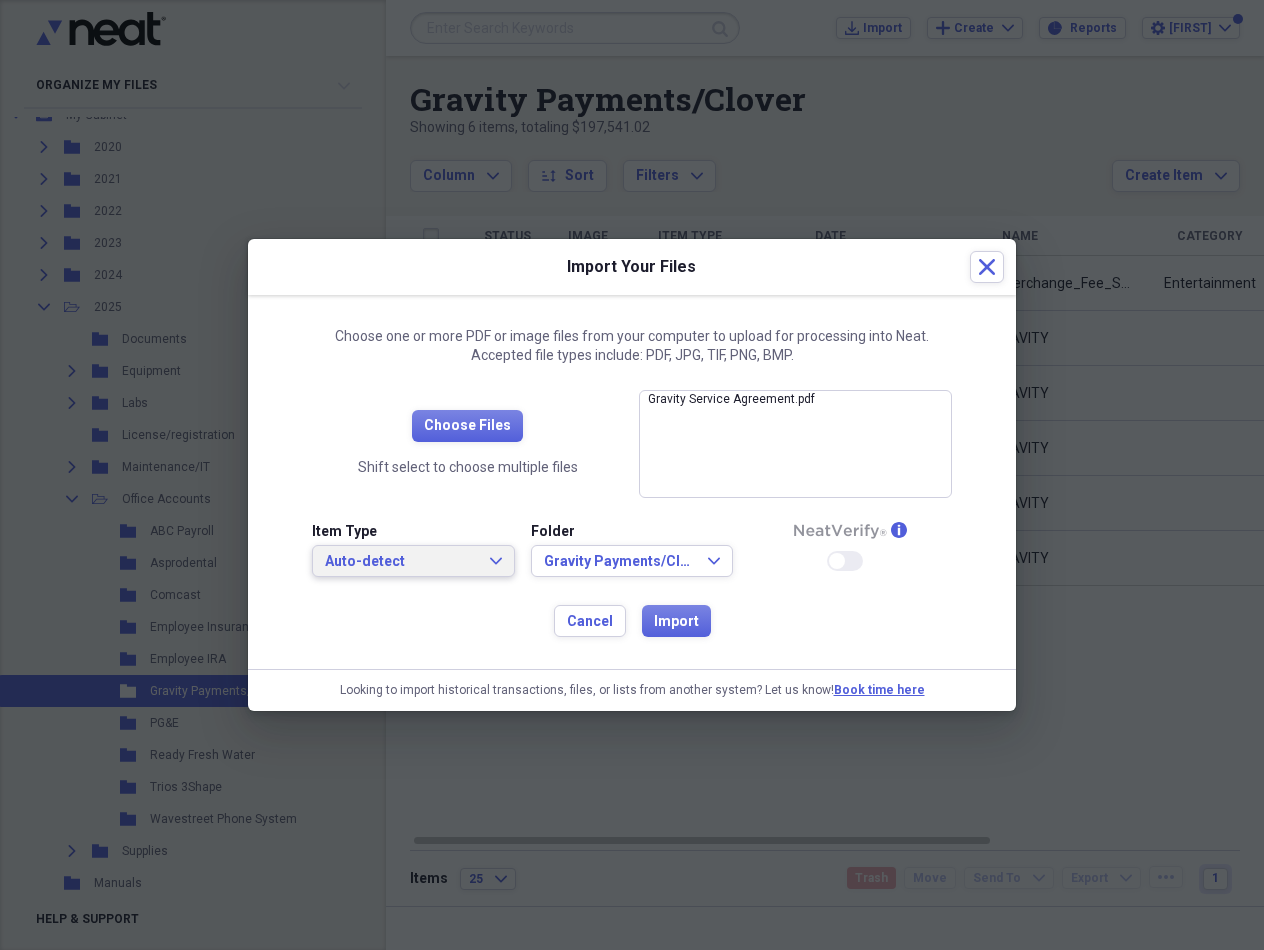 click on "Auto-detect" at bounding box center (401, 562) 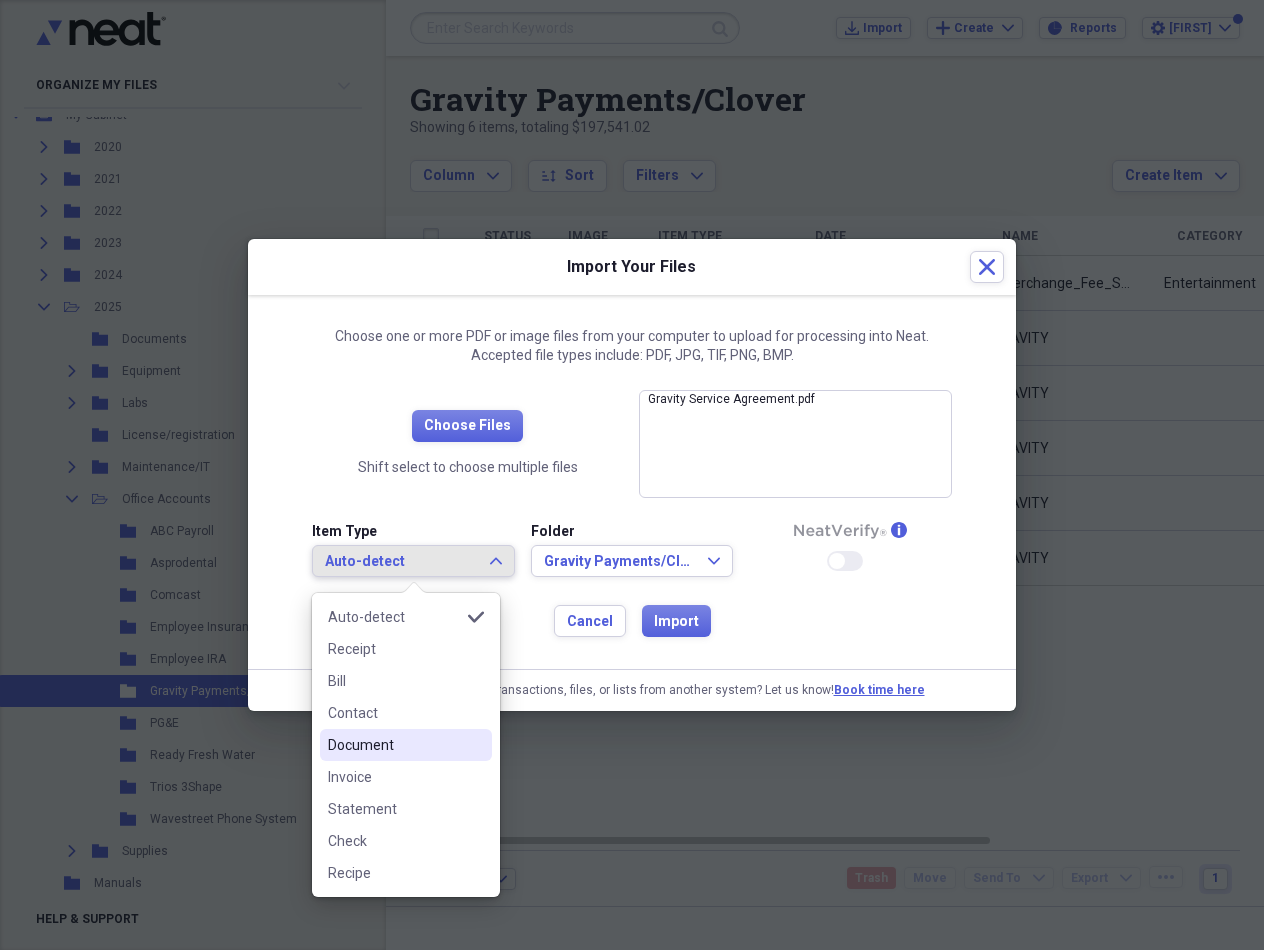 click on "Document" at bounding box center [394, 745] 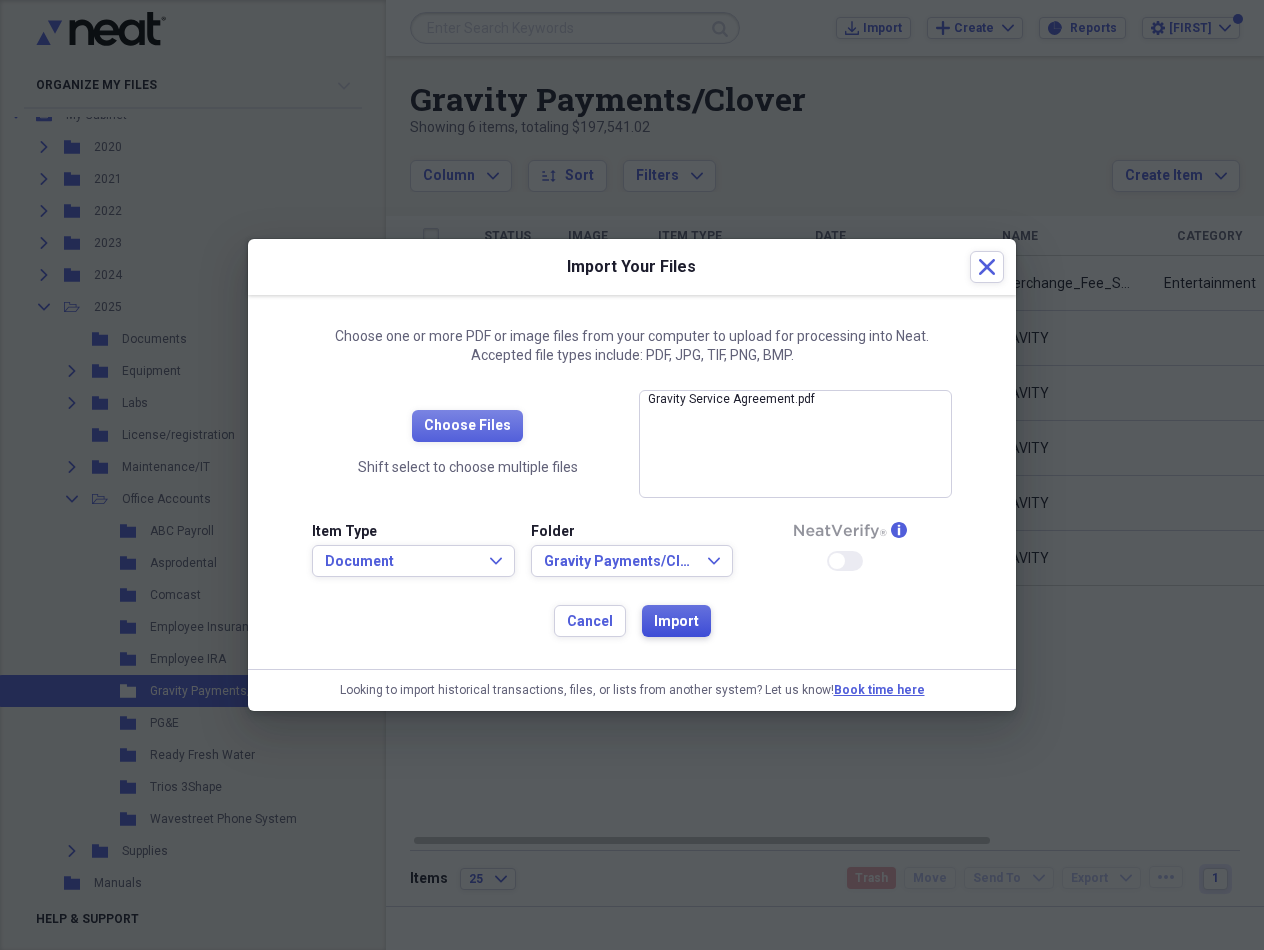 click on "Import" at bounding box center (676, 622) 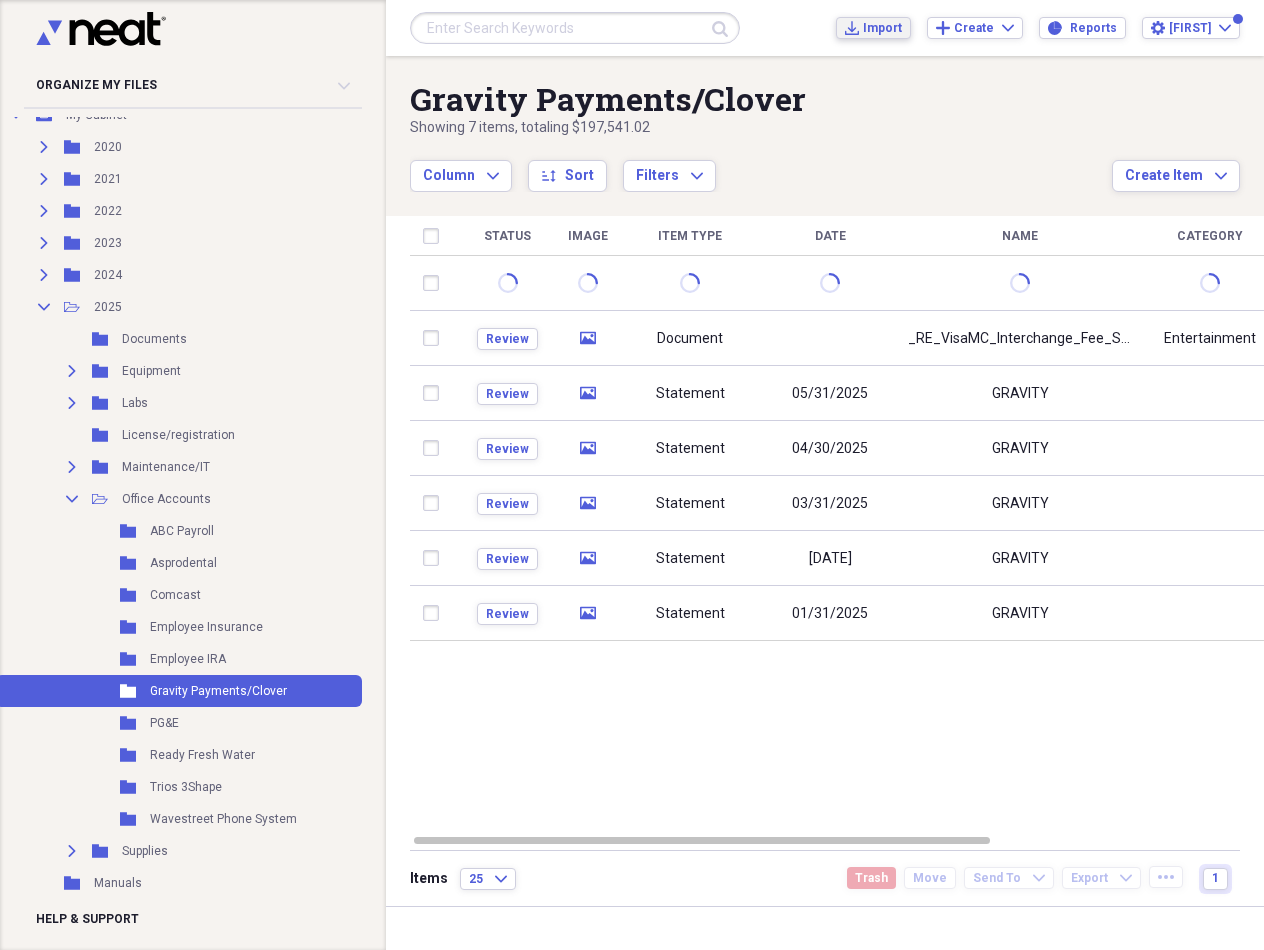 click on "Import" at bounding box center [882, 28] 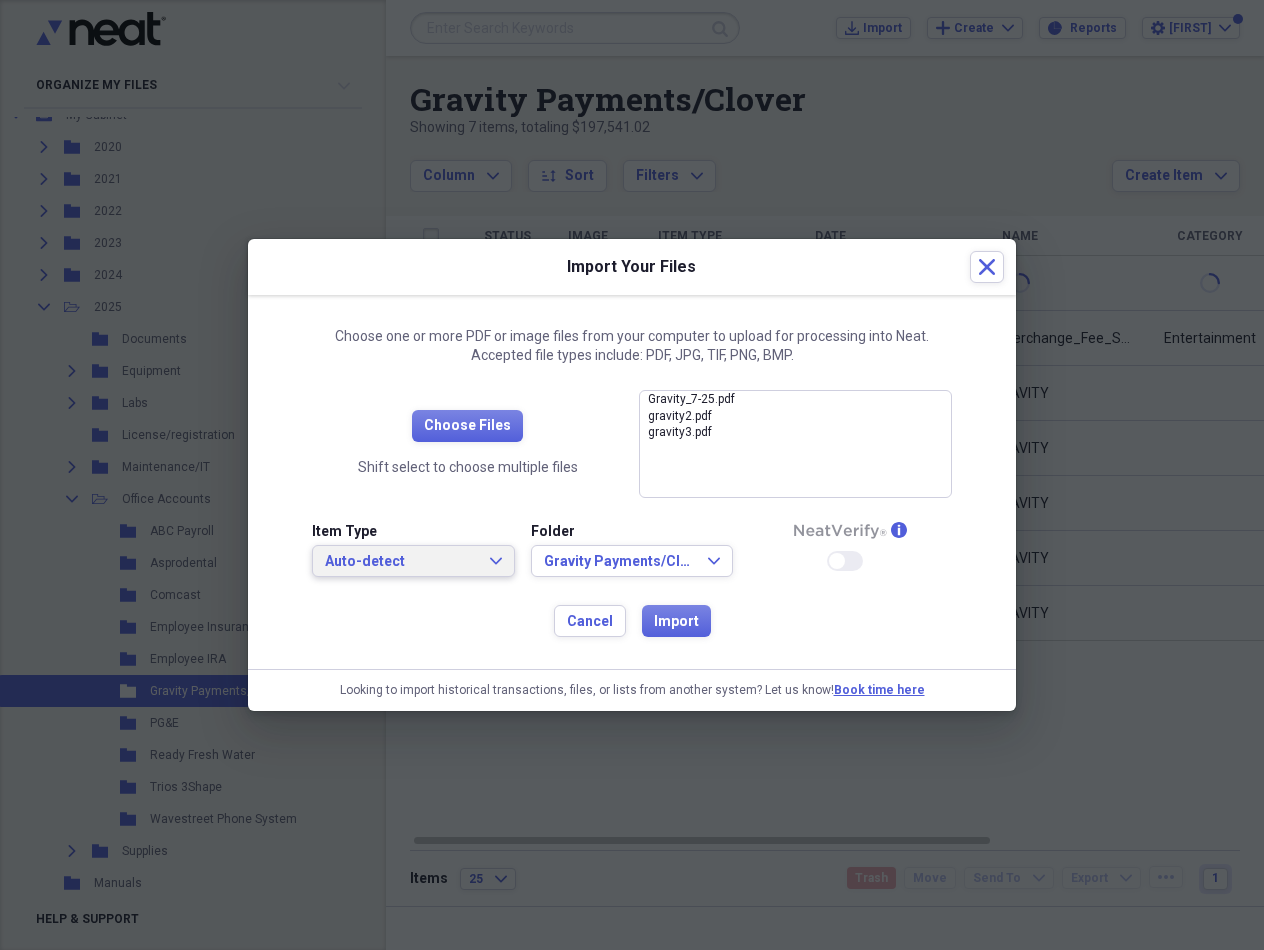 click on "Auto-detect" at bounding box center (401, 562) 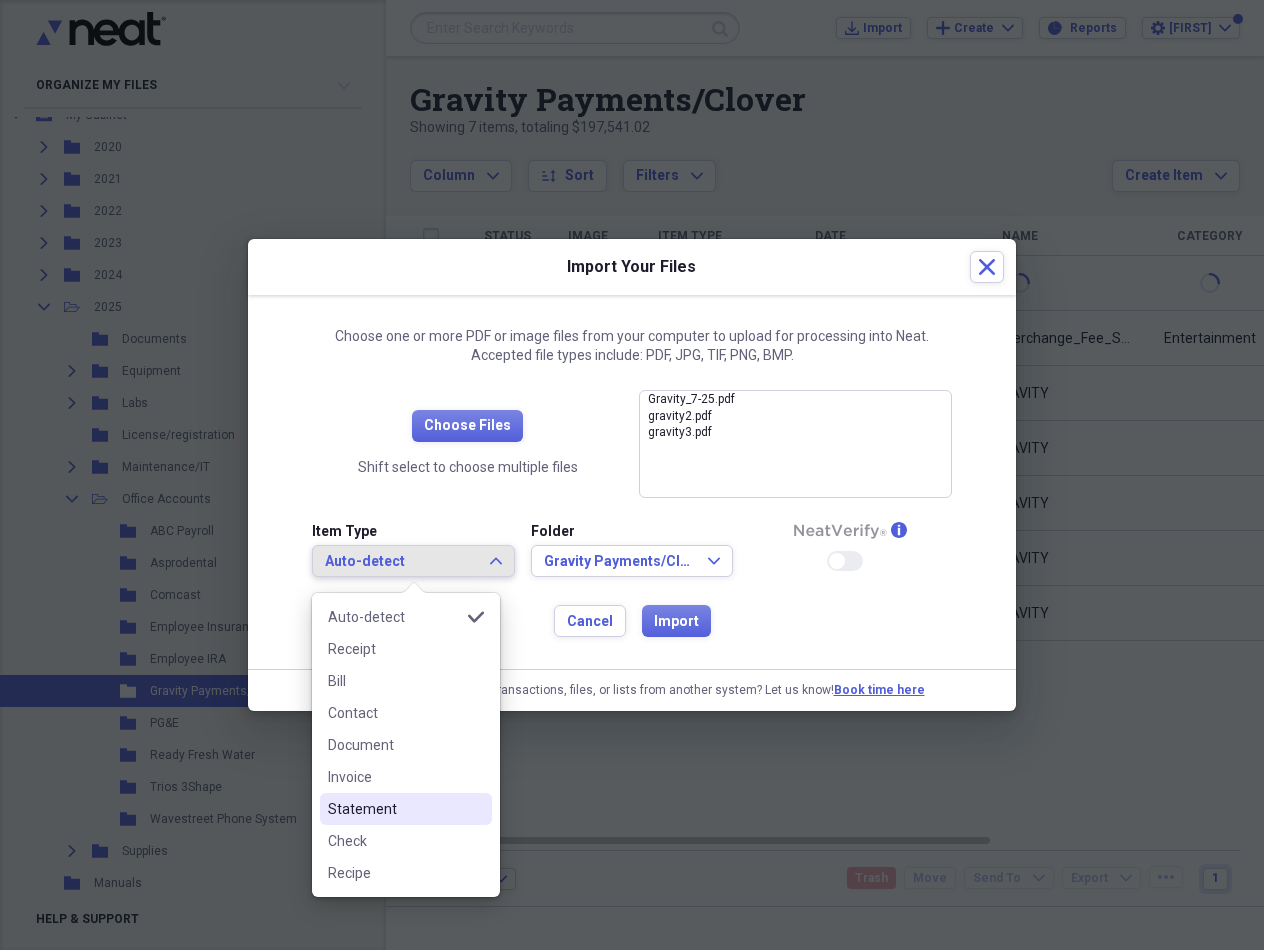 click on "Statement" at bounding box center (394, 809) 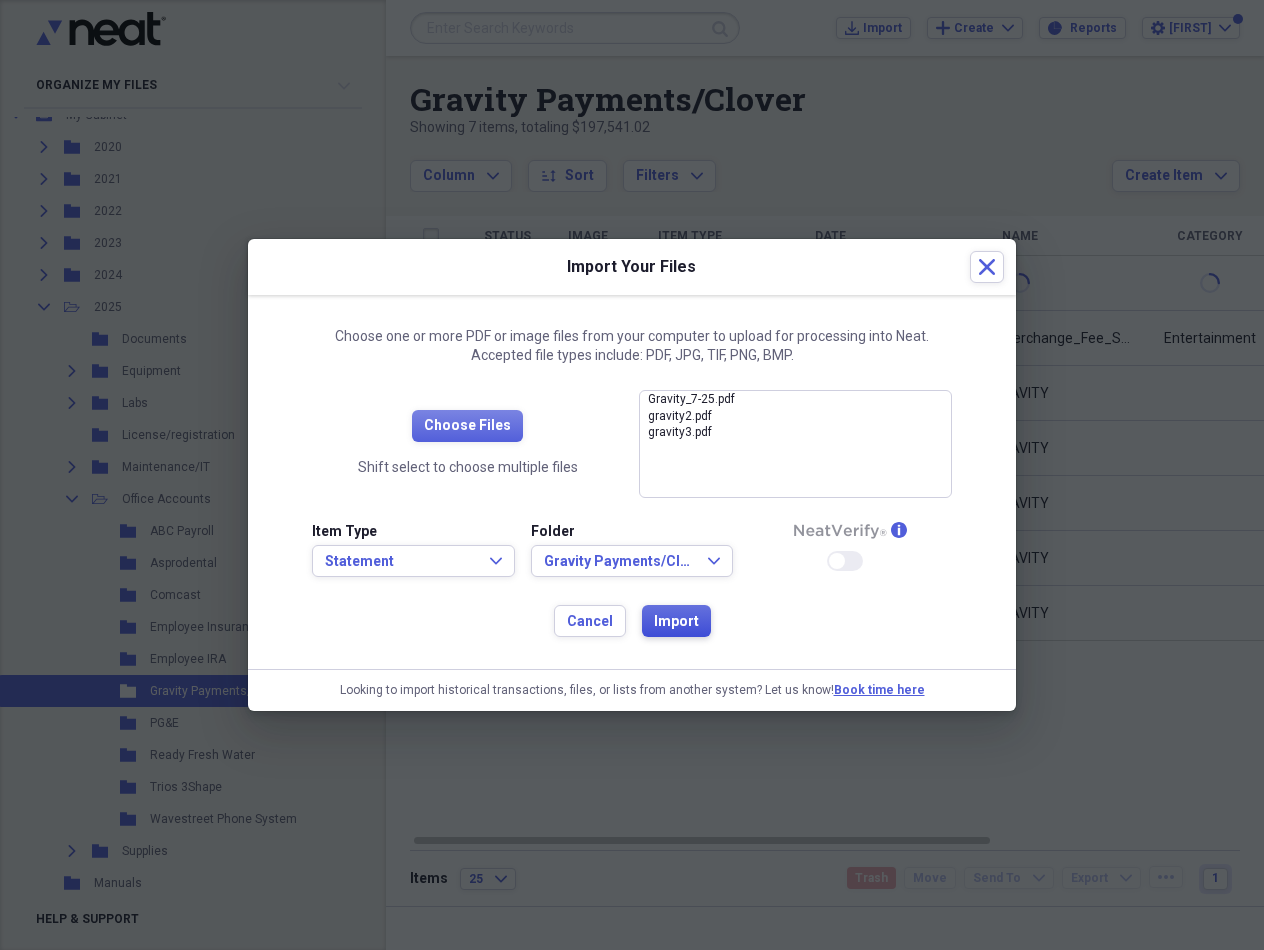 click on "Import" at bounding box center [676, 622] 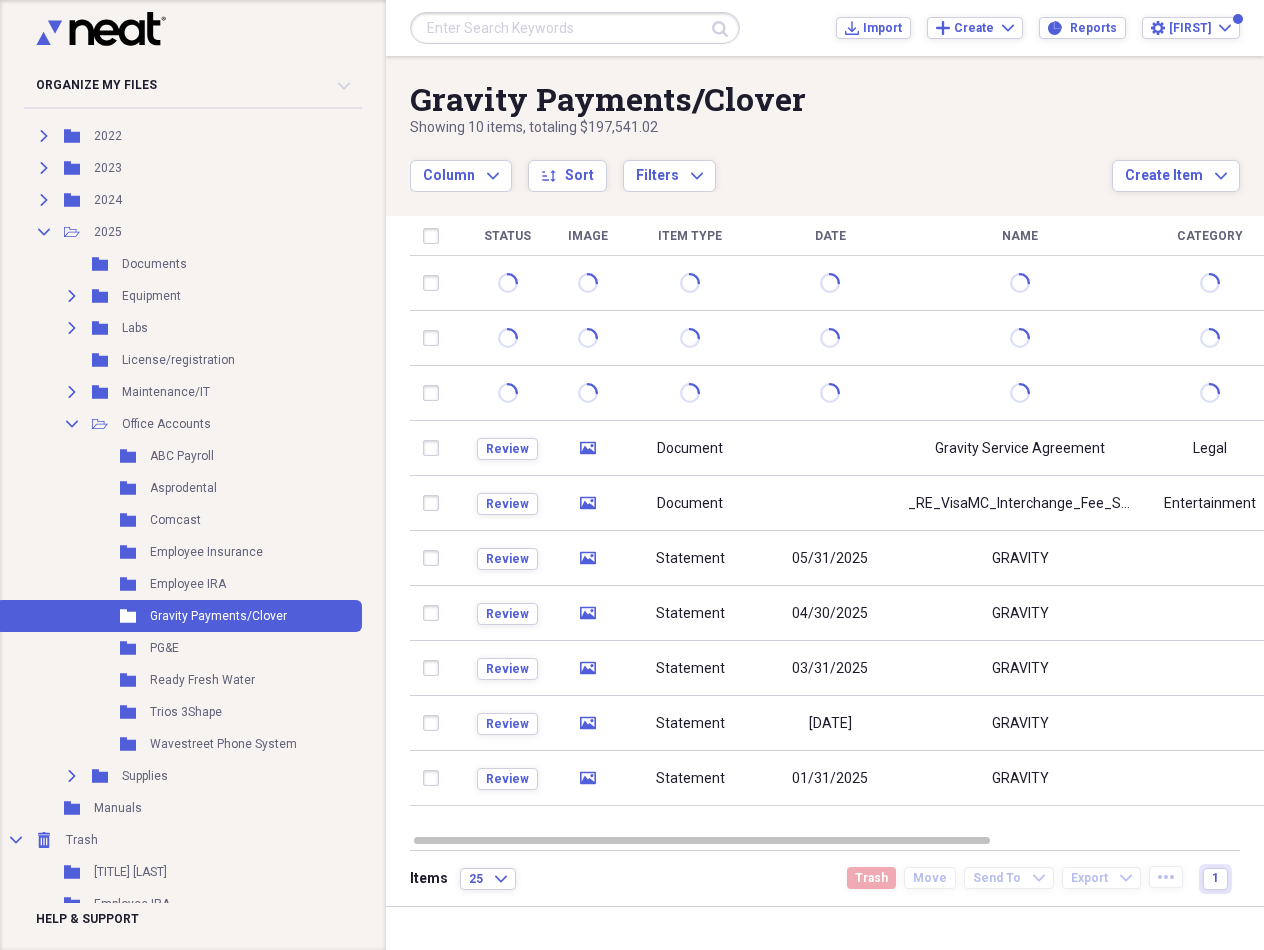 scroll, scrollTop: 232, scrollLeft: 0, axis: vertical 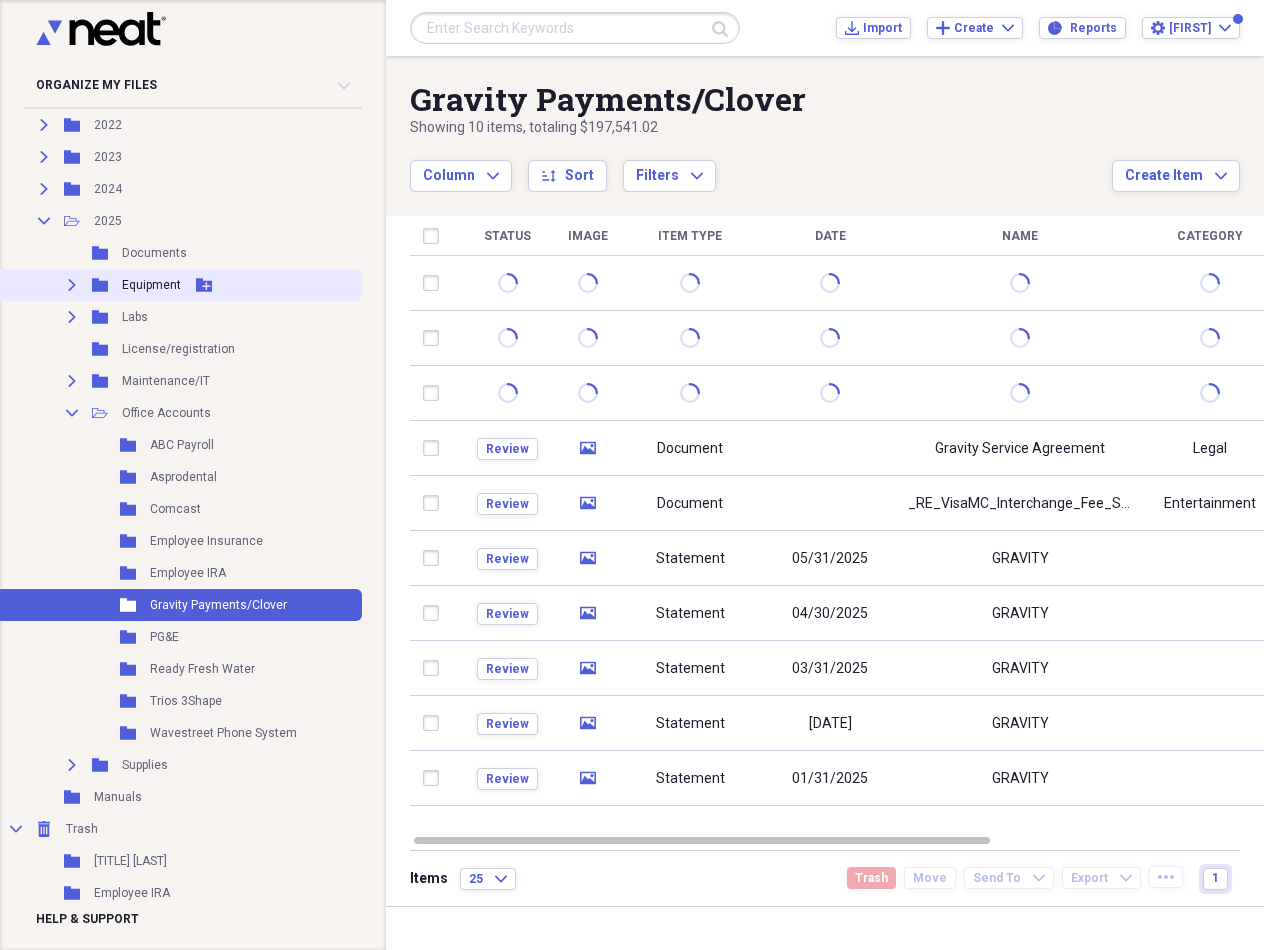 click on "Collapse" 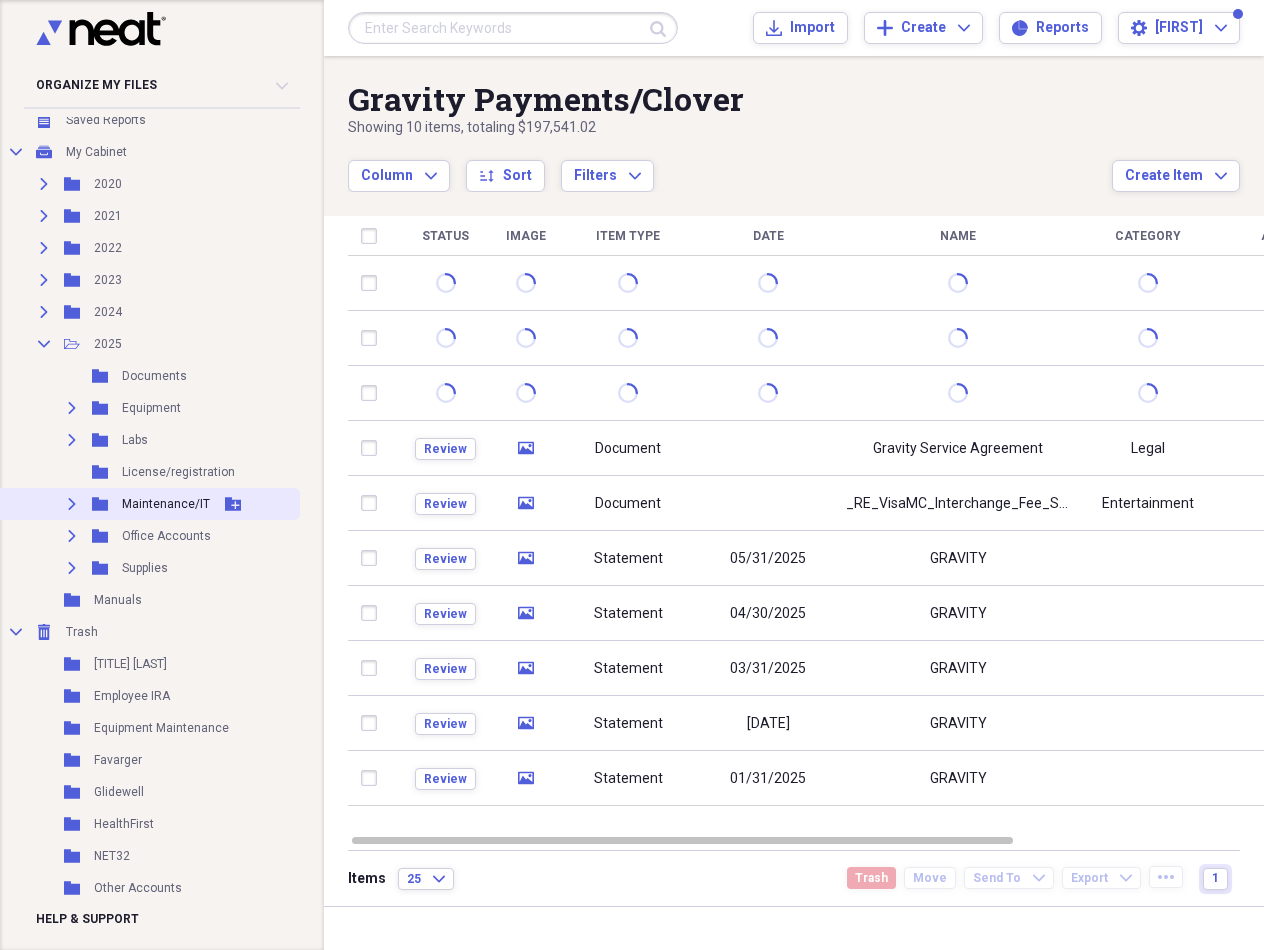 click on "Expand" 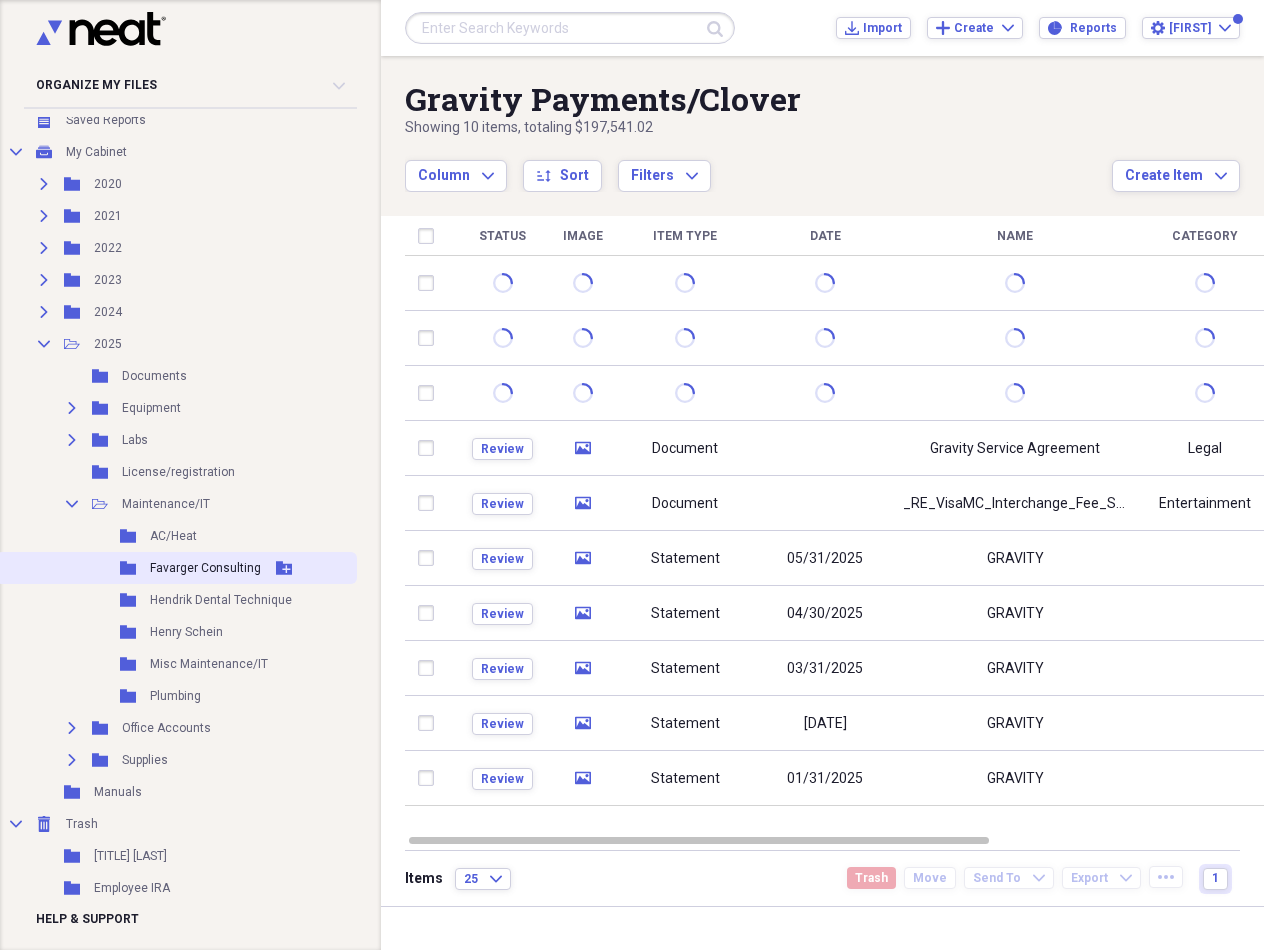 click on "Favarger Consulting" at bounding box center [205, 568] 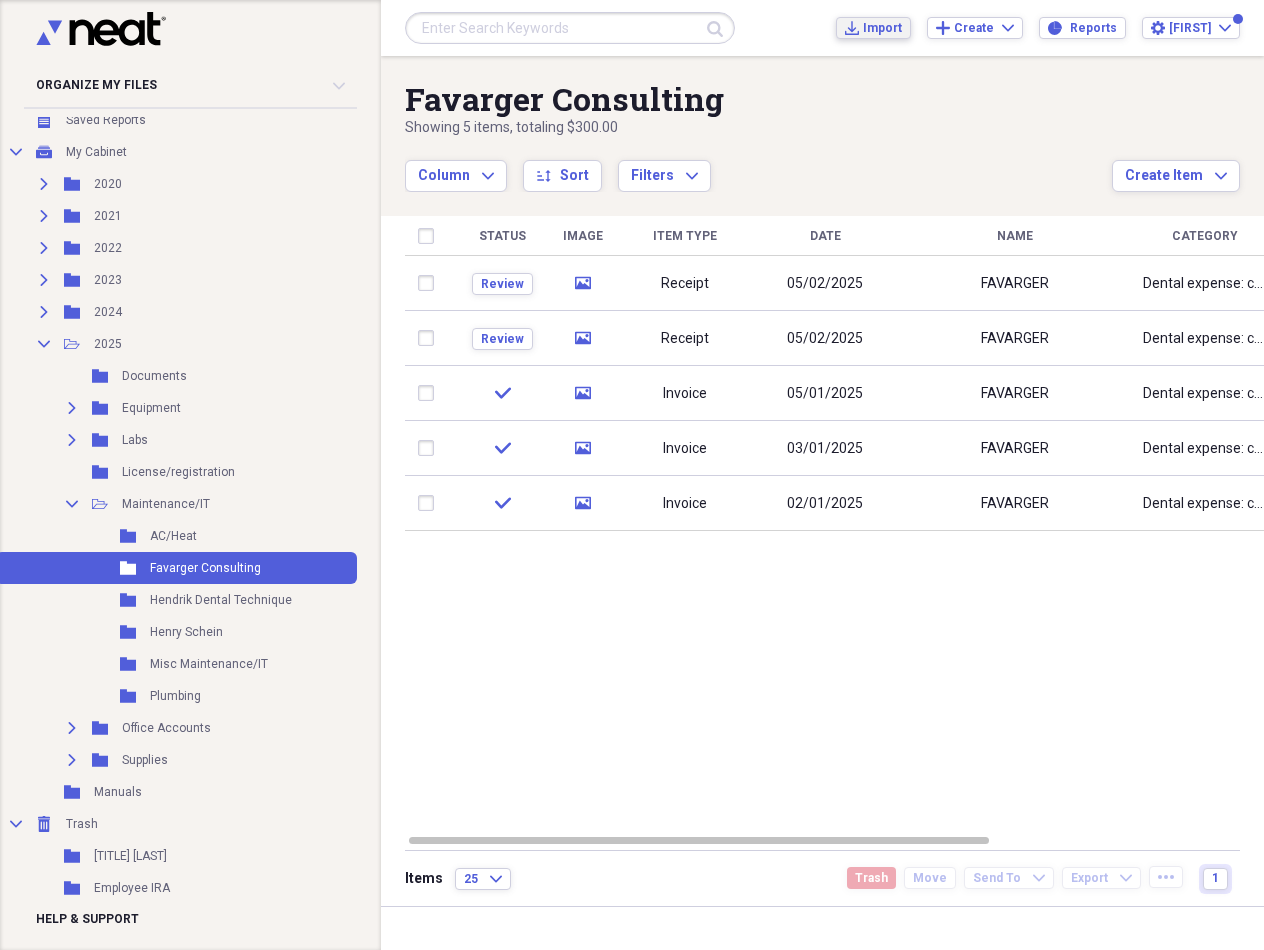 click on "Import" at bounding box center (882, 28) 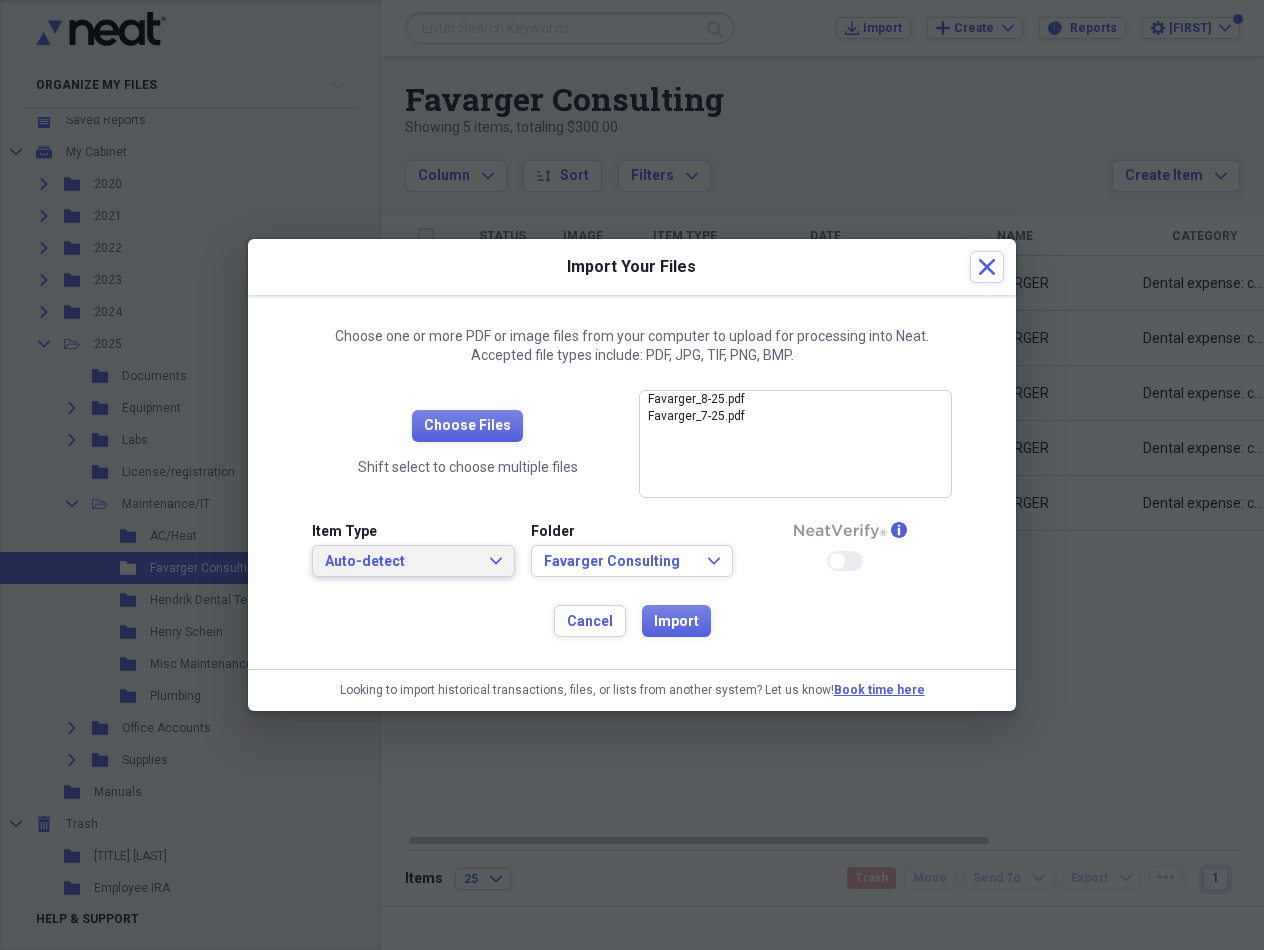 click on "Auto-detect" at bounding box center [401, 562] 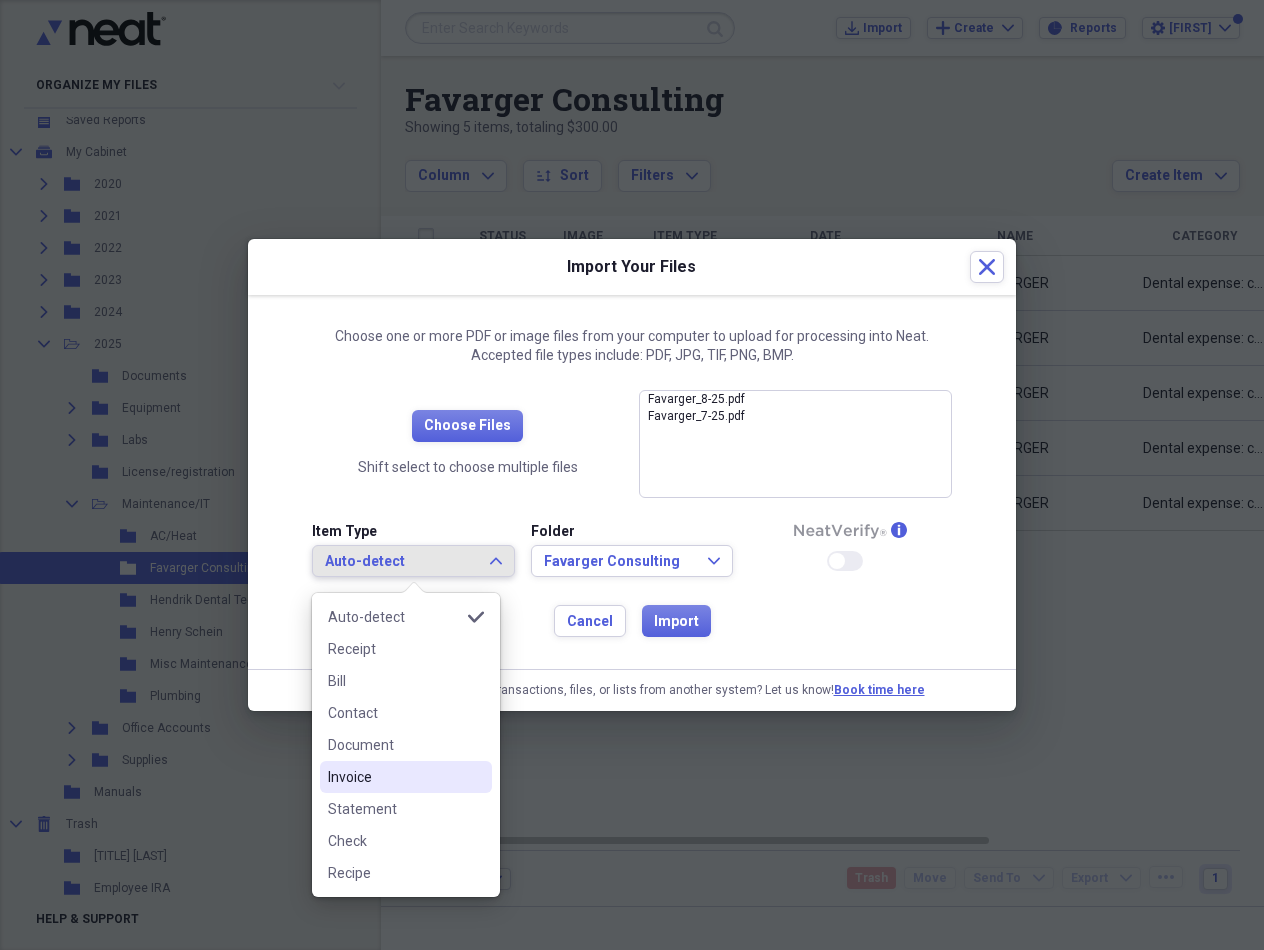 drag, startPoint x: 377, startPoint y: 770, endPoint x: 400, endPoint y: 763, distance: 24.04163 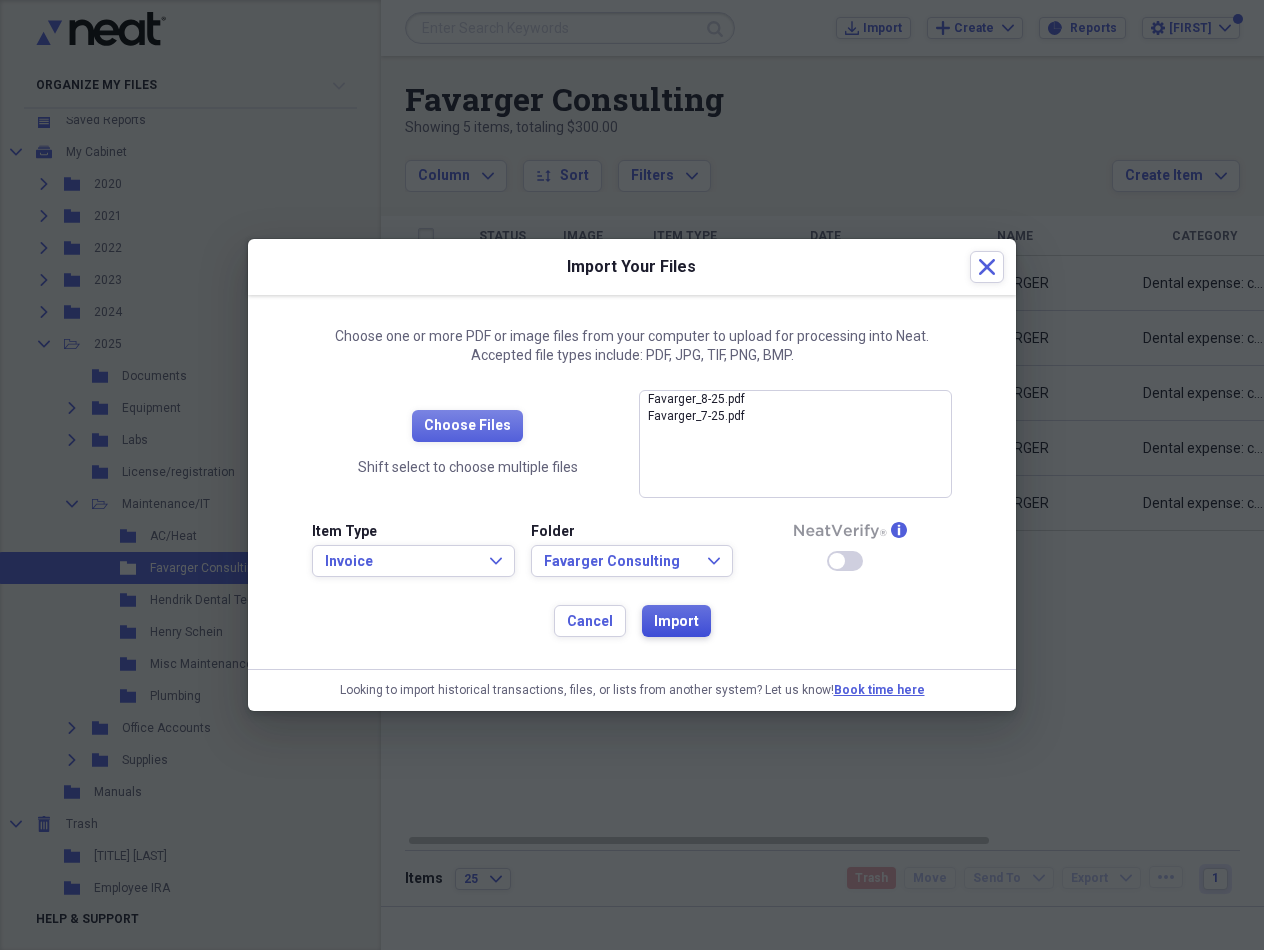click on "Import" at bounding box center [676, 622] 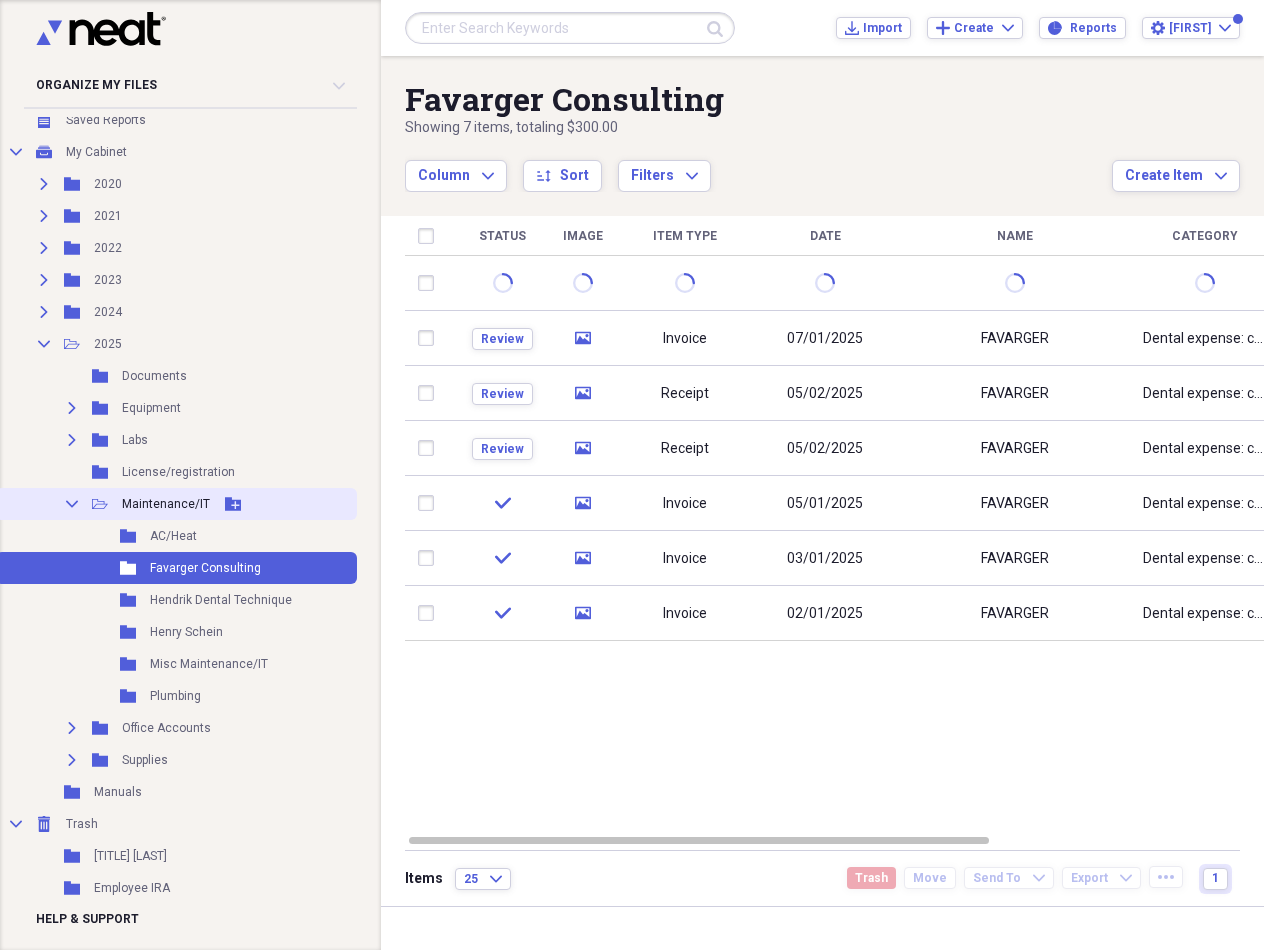 click 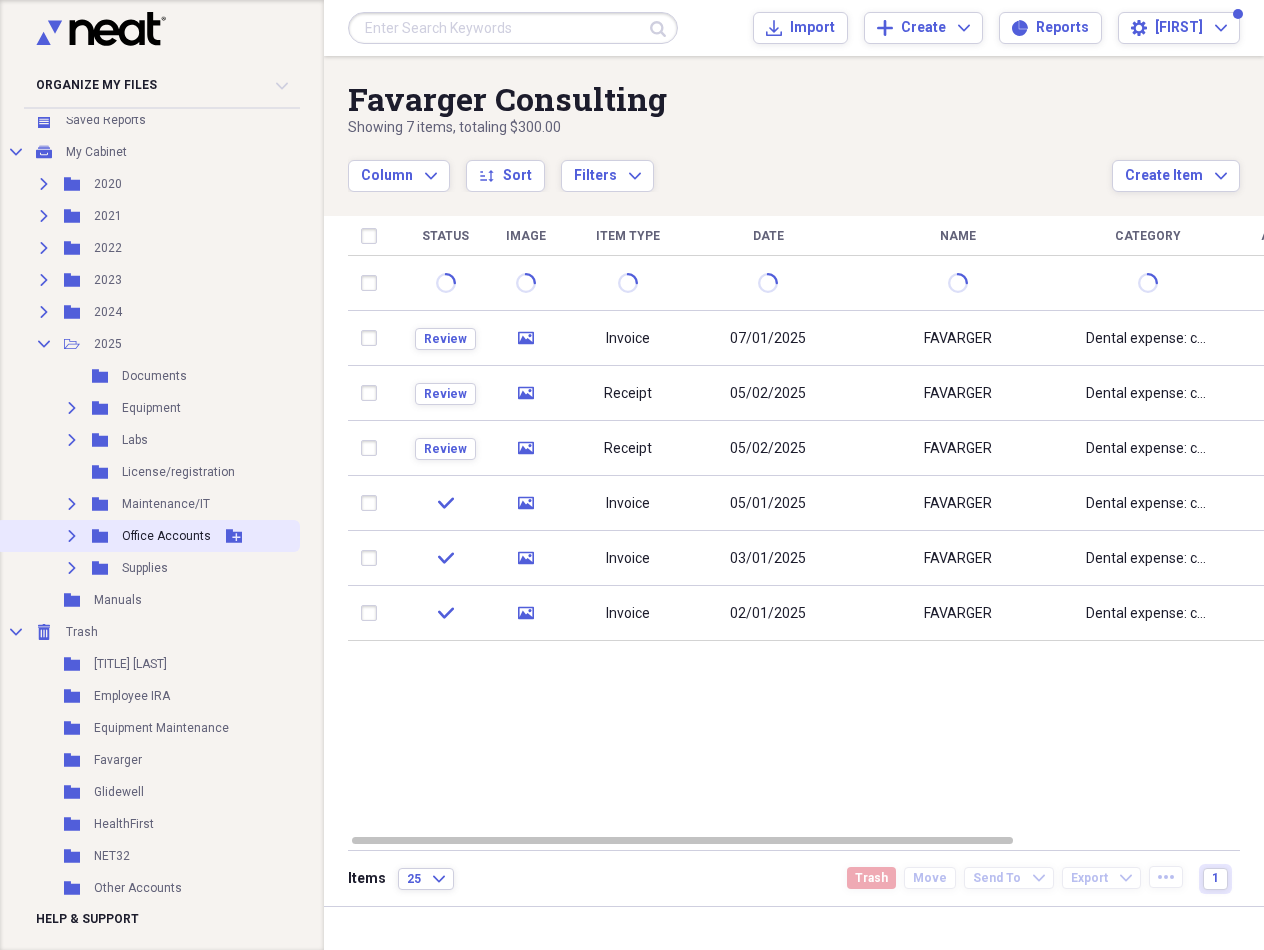 click on "Expand" 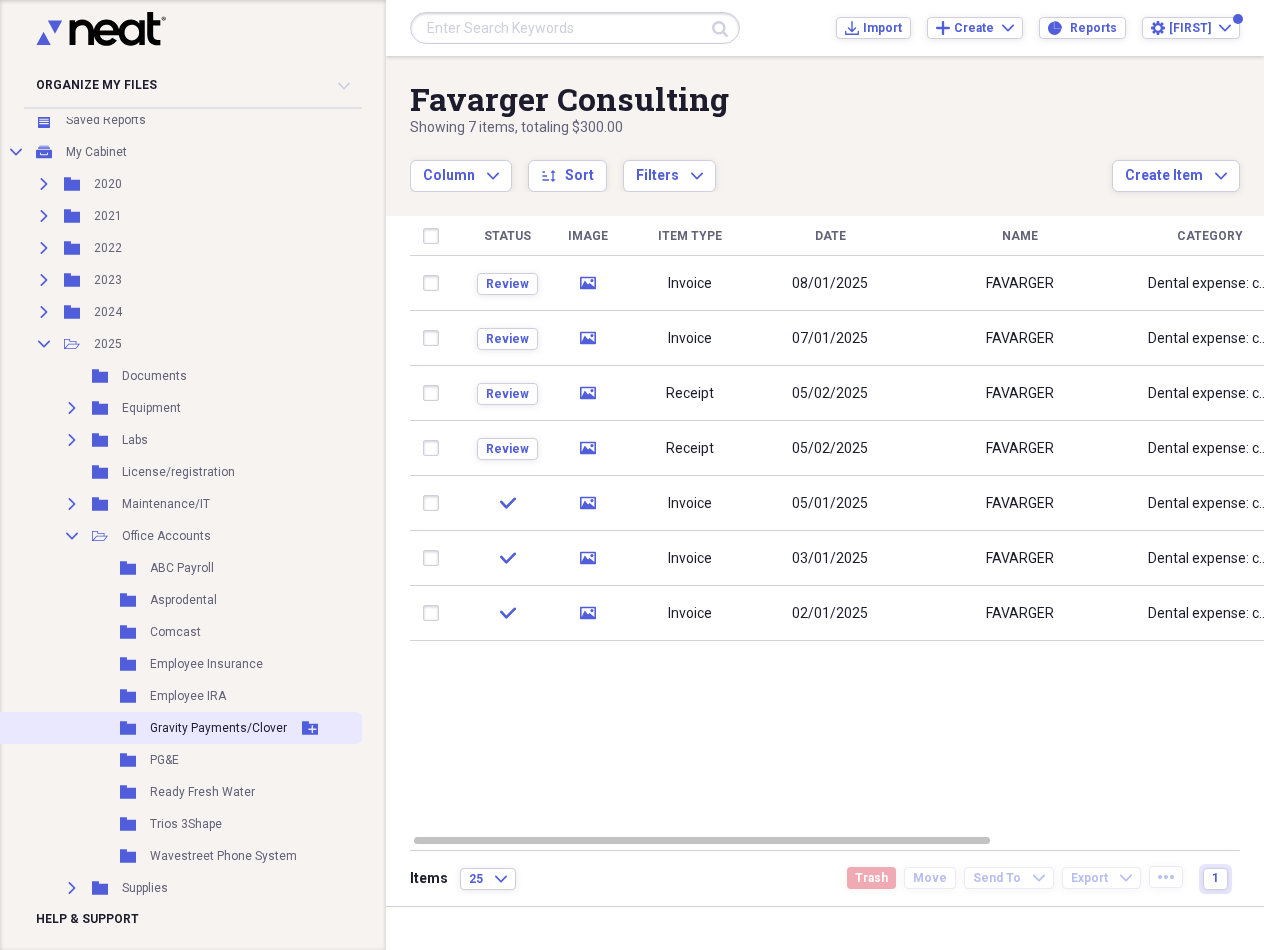 click on "Gravity Payments/Clover" at bounding box center [218, 728] 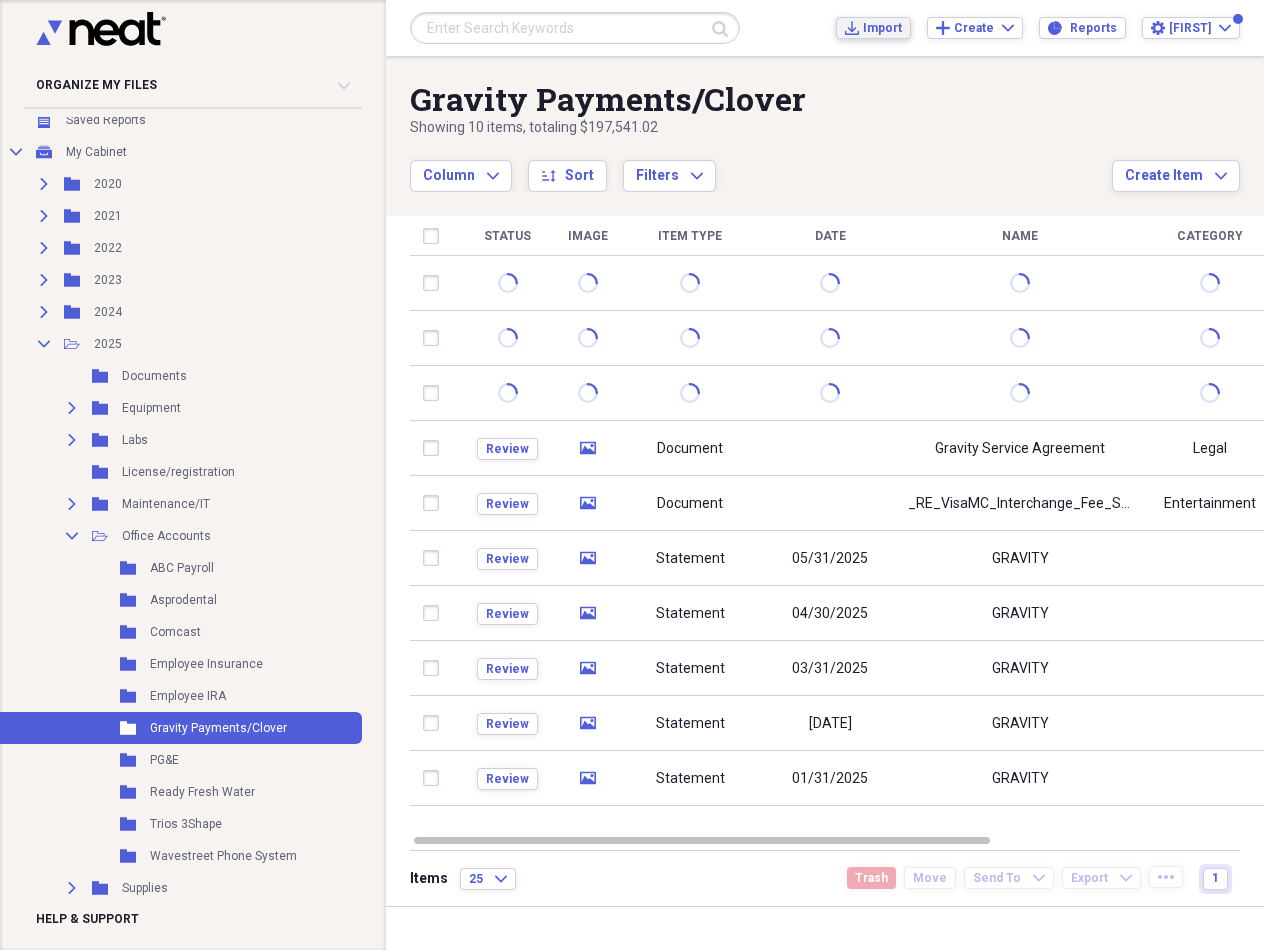 click on "Import" at bounding box center (882, 28) 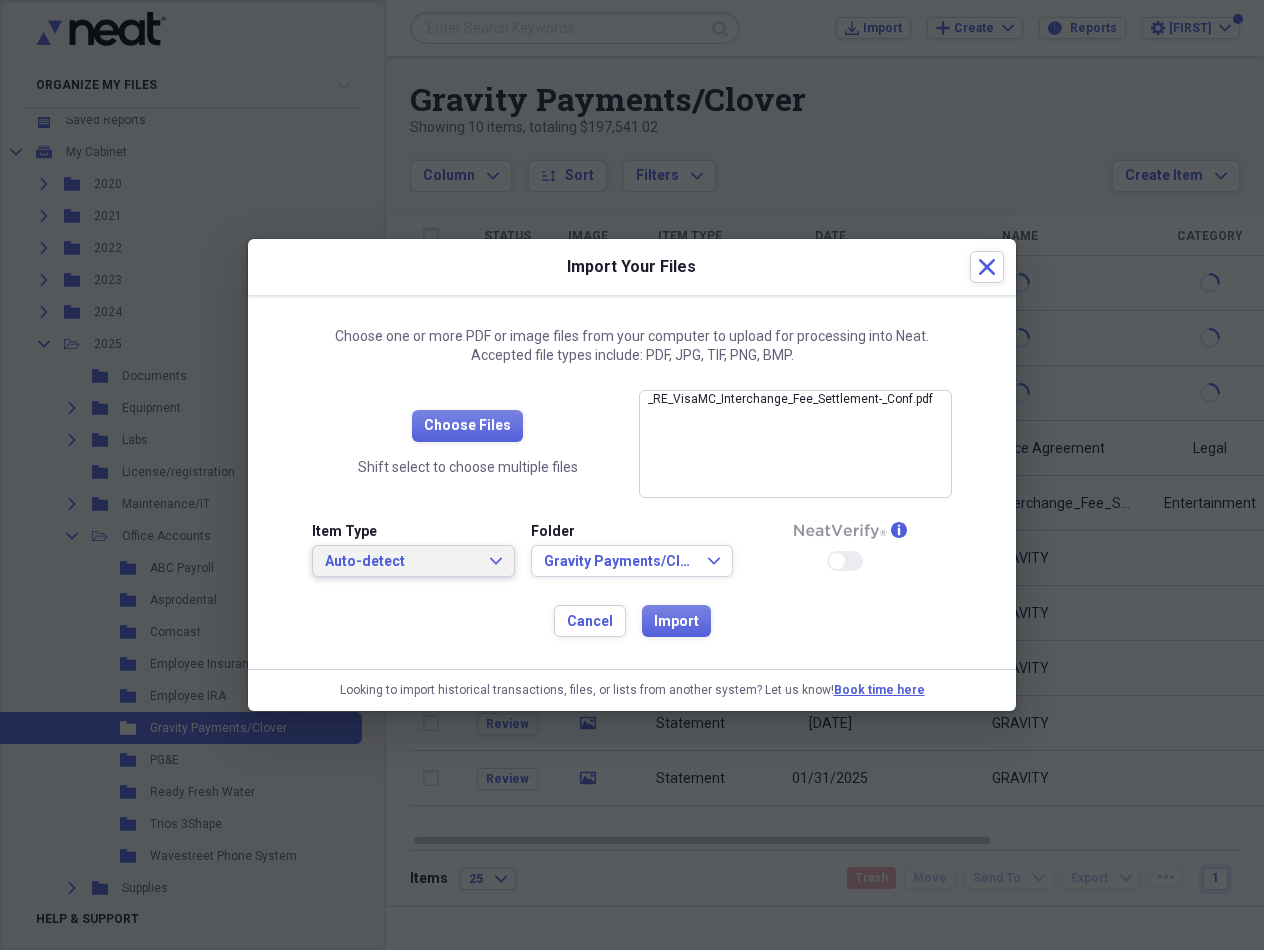 click on "Auto-detect" at bounding box center (401, 562) 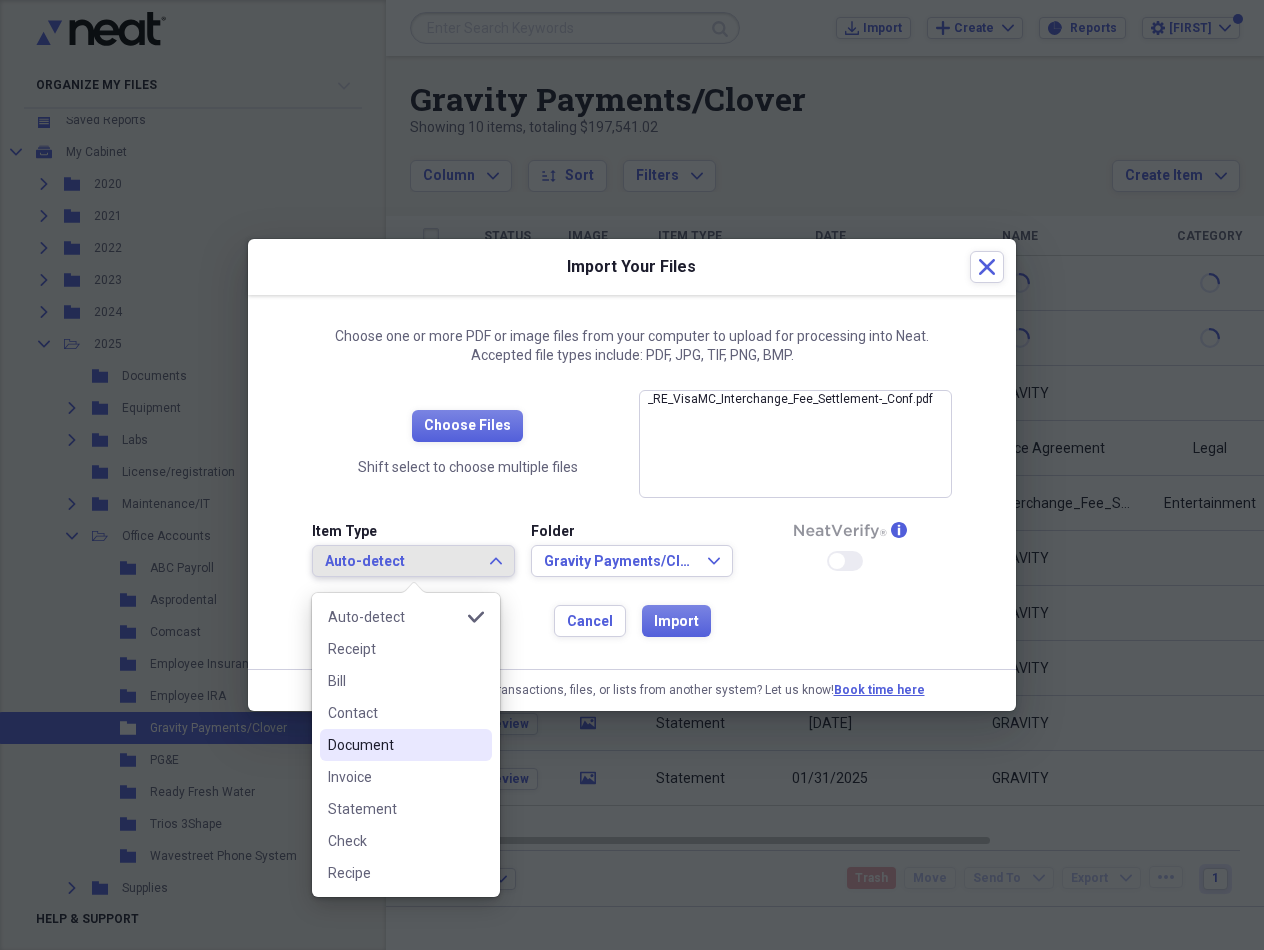 click on "Document" at bounding box center (394, 745) 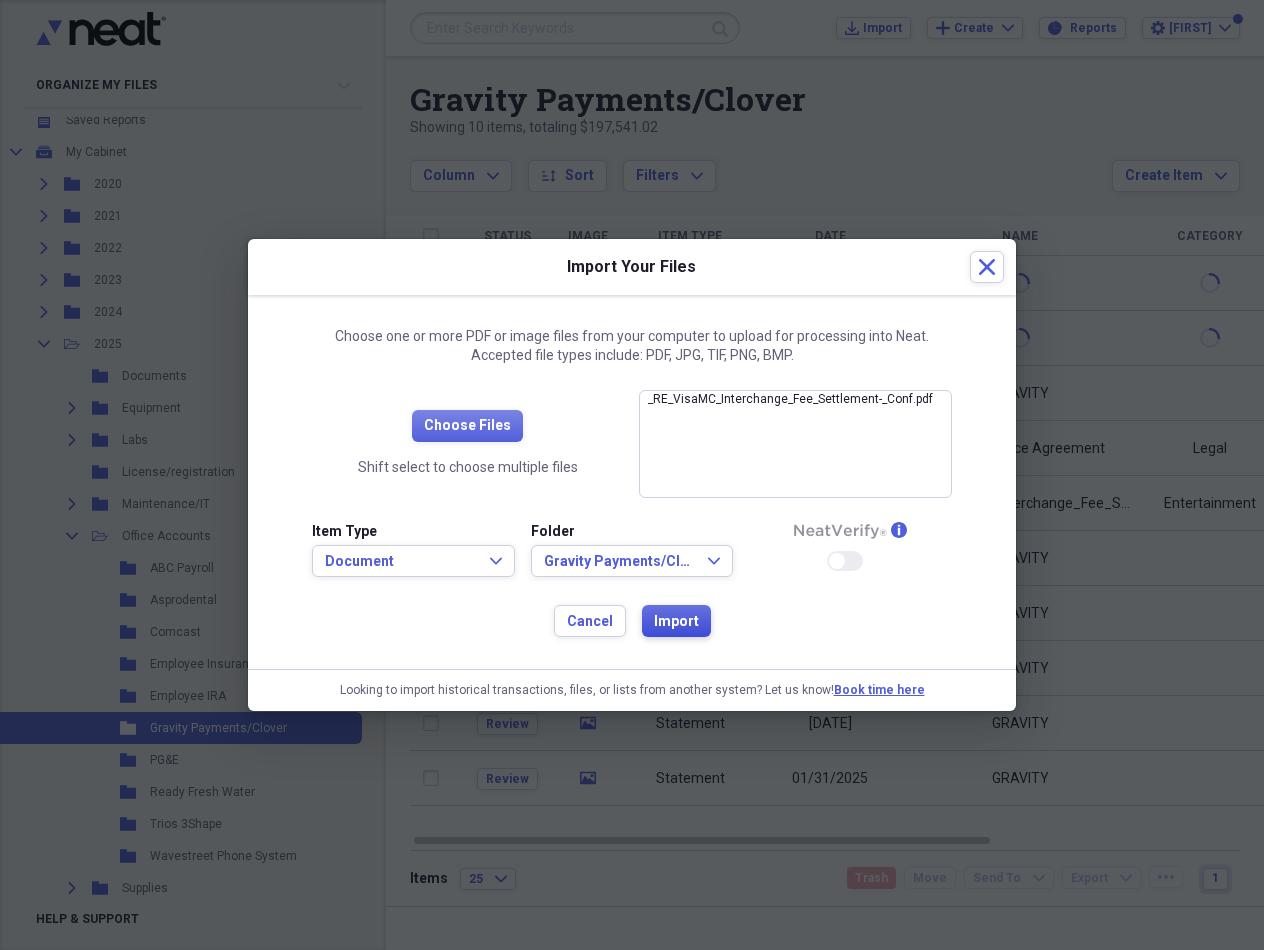 click on "Import" at bounding box center [676, 622] 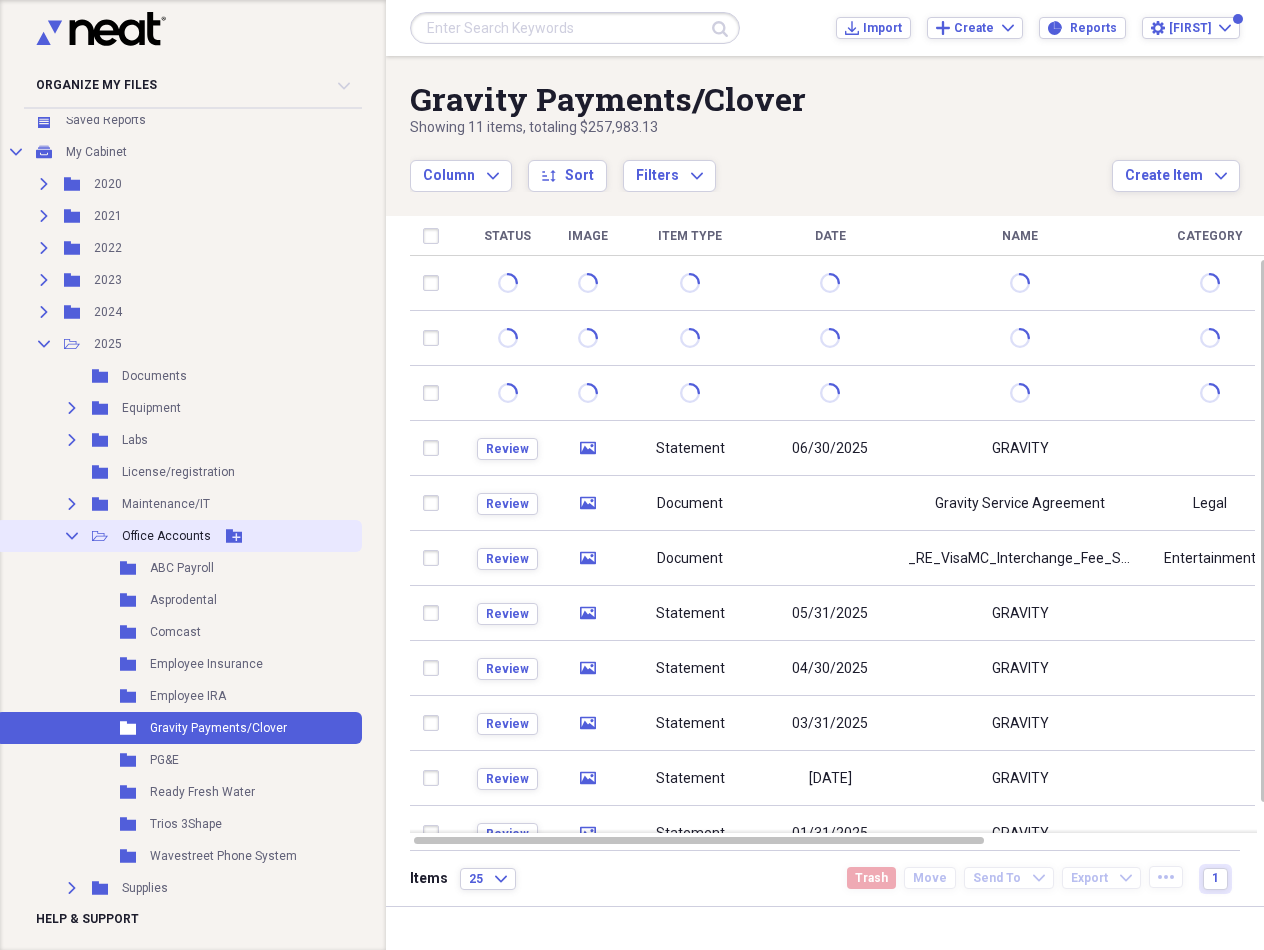 click on "Collapse" 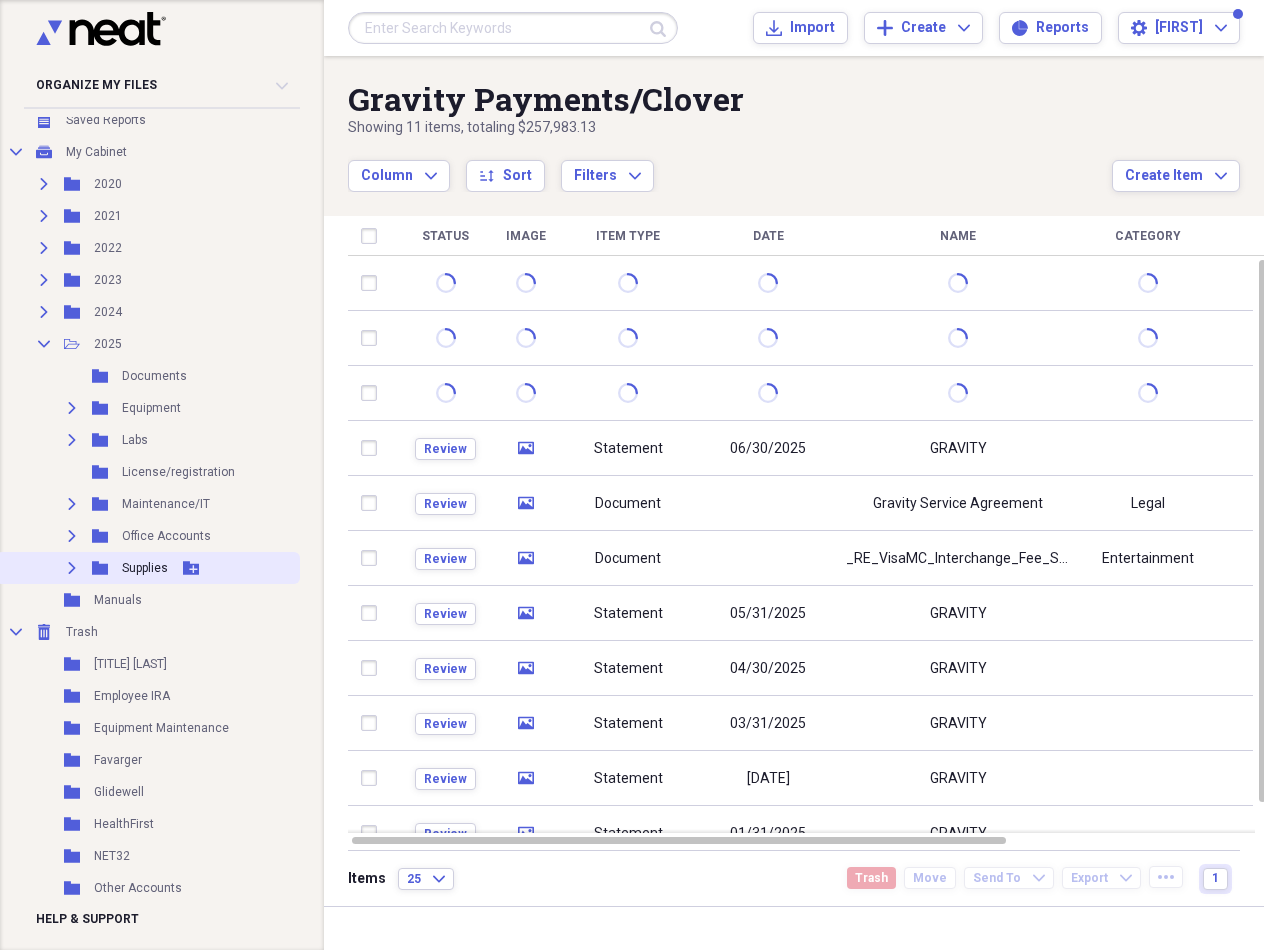 click on "Expand" 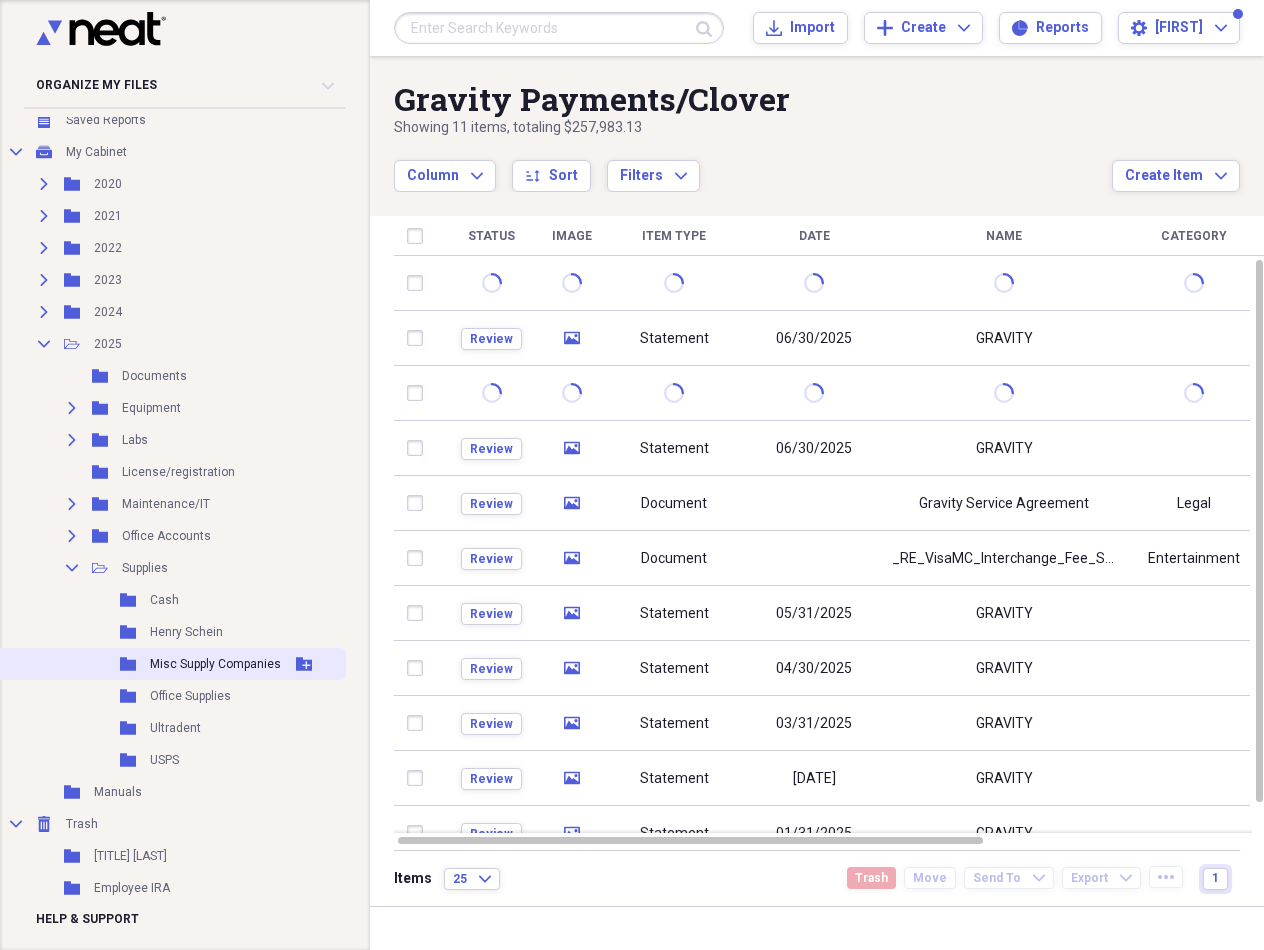 click on "Misc Supply Companies" at bounding box center [215, 664] 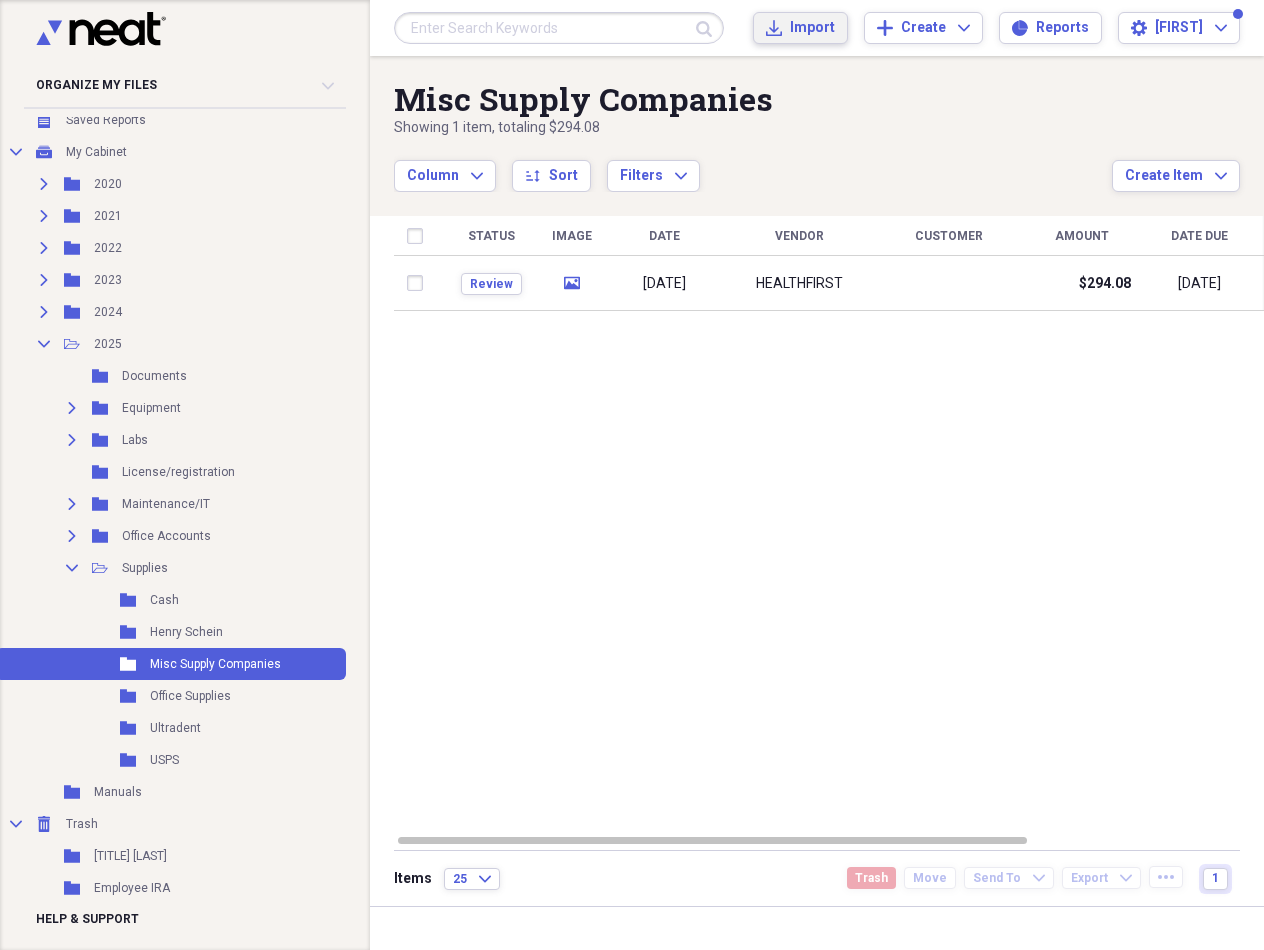 click on "Import" at bounding box center (812, 28) 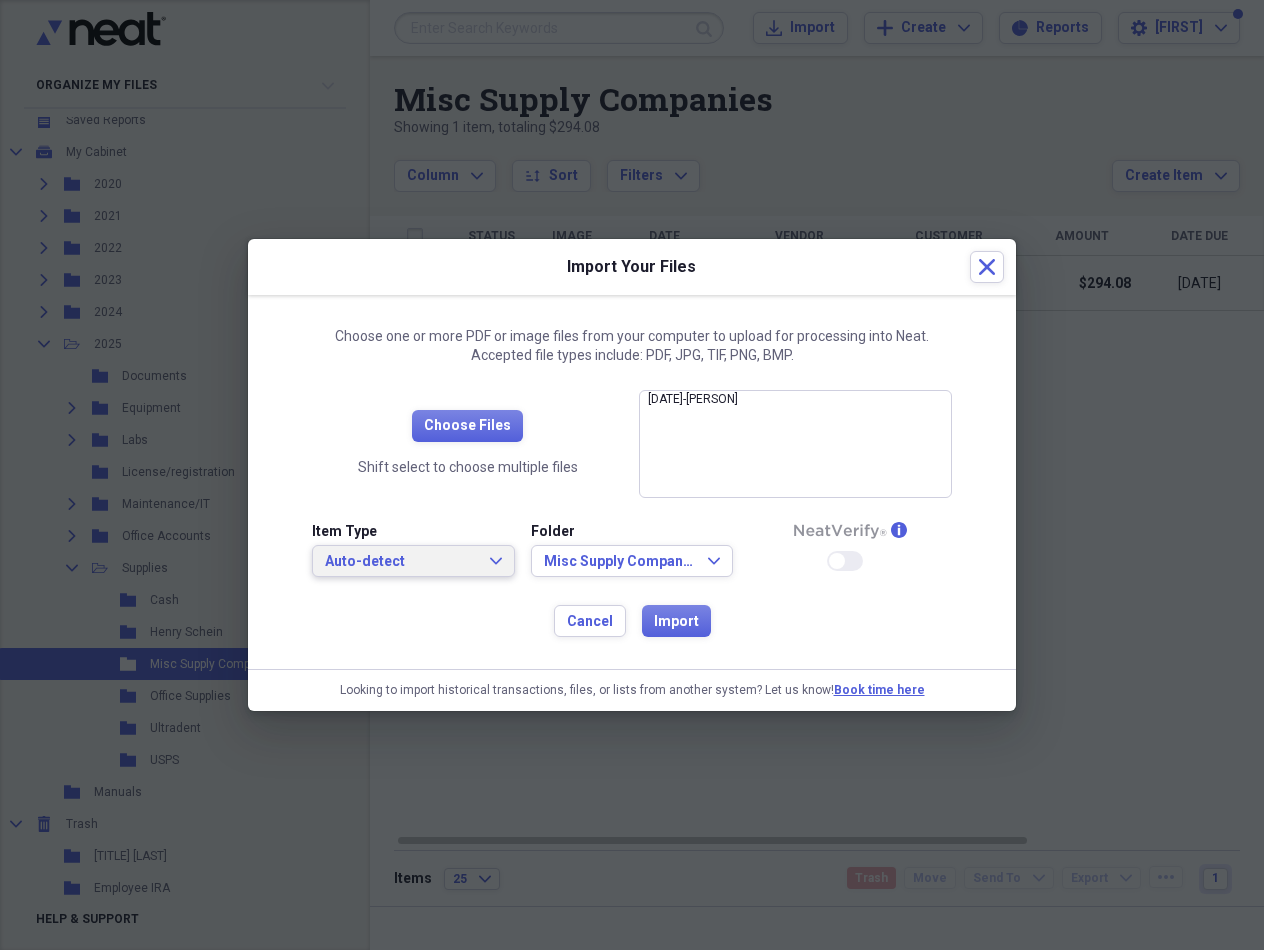 click on "Auto-detect" at bounding box center [401, 562] 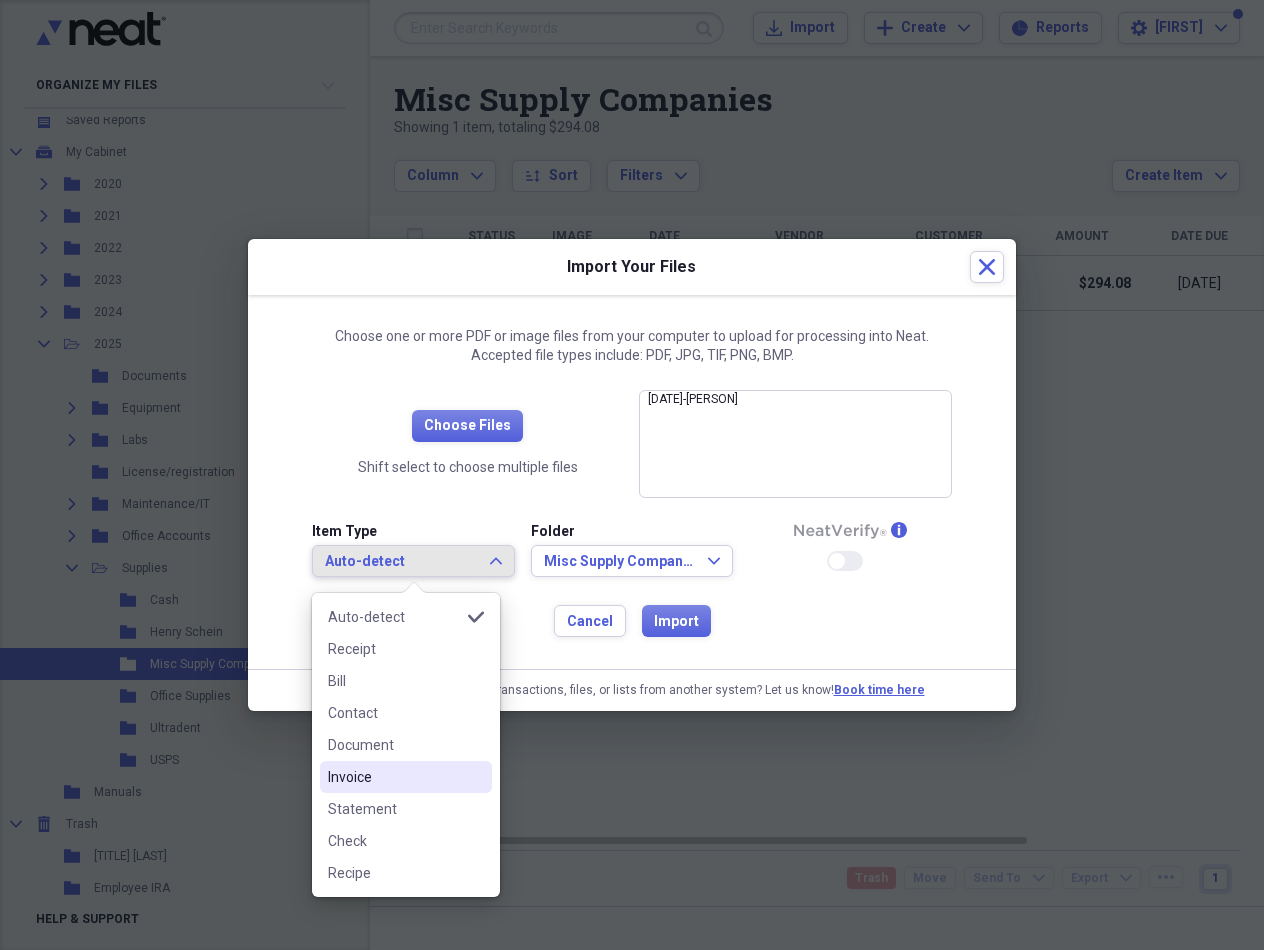 click on "Invoice" at bounding box center (394, 777) 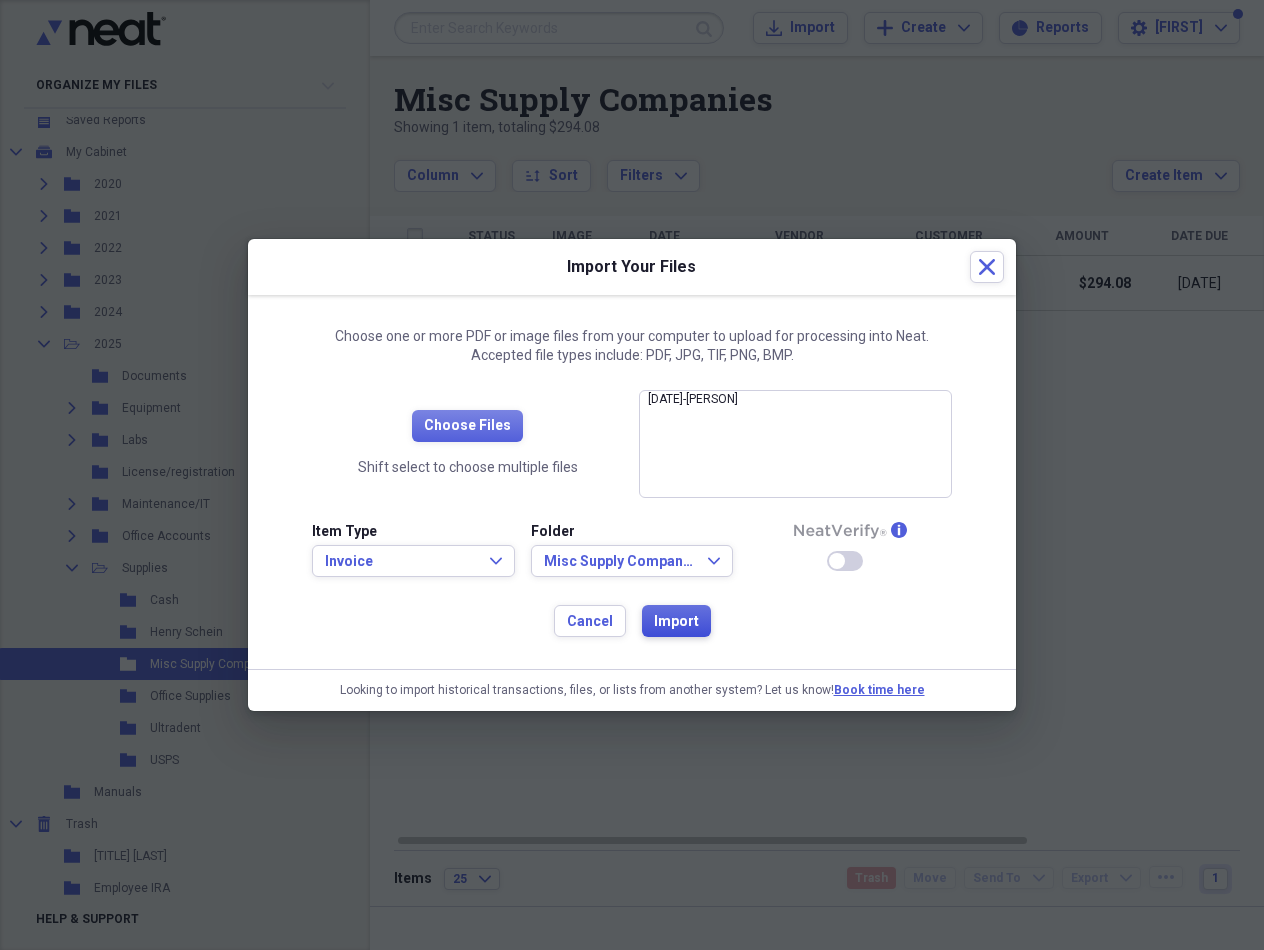 click on "Import" at bounding box center (676, 622) 